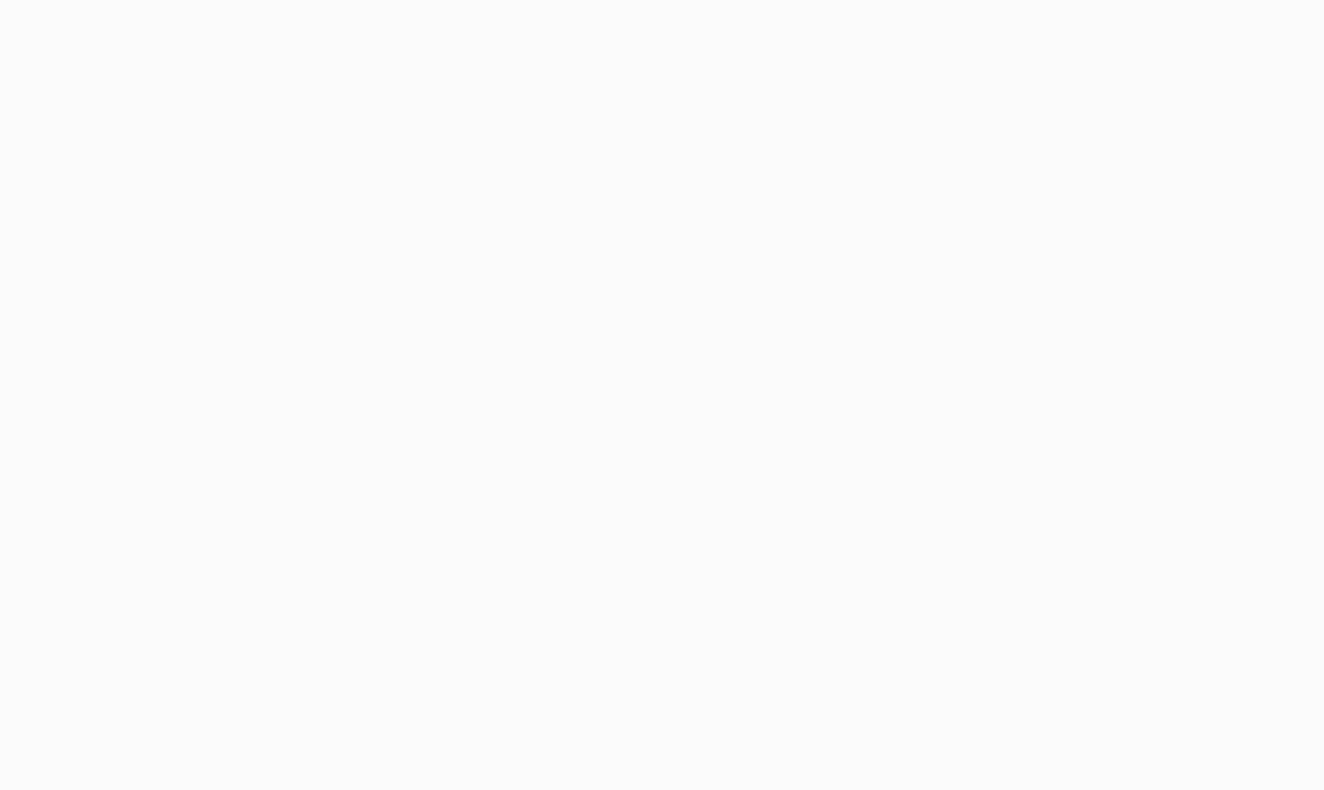 scroll, scrollTop: 0, scrollLeft: 0, axis: both 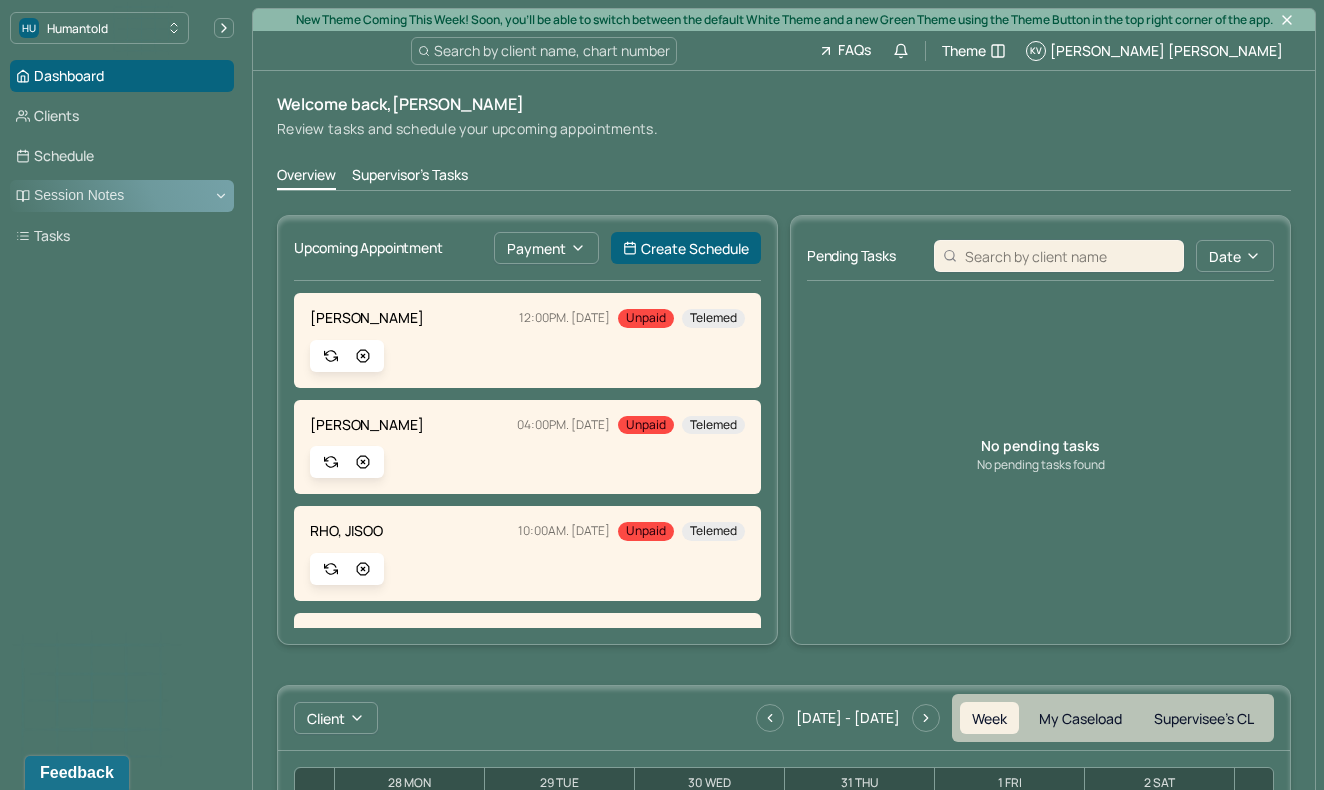 click on "Session Notes" at bounding box center [122, 196] 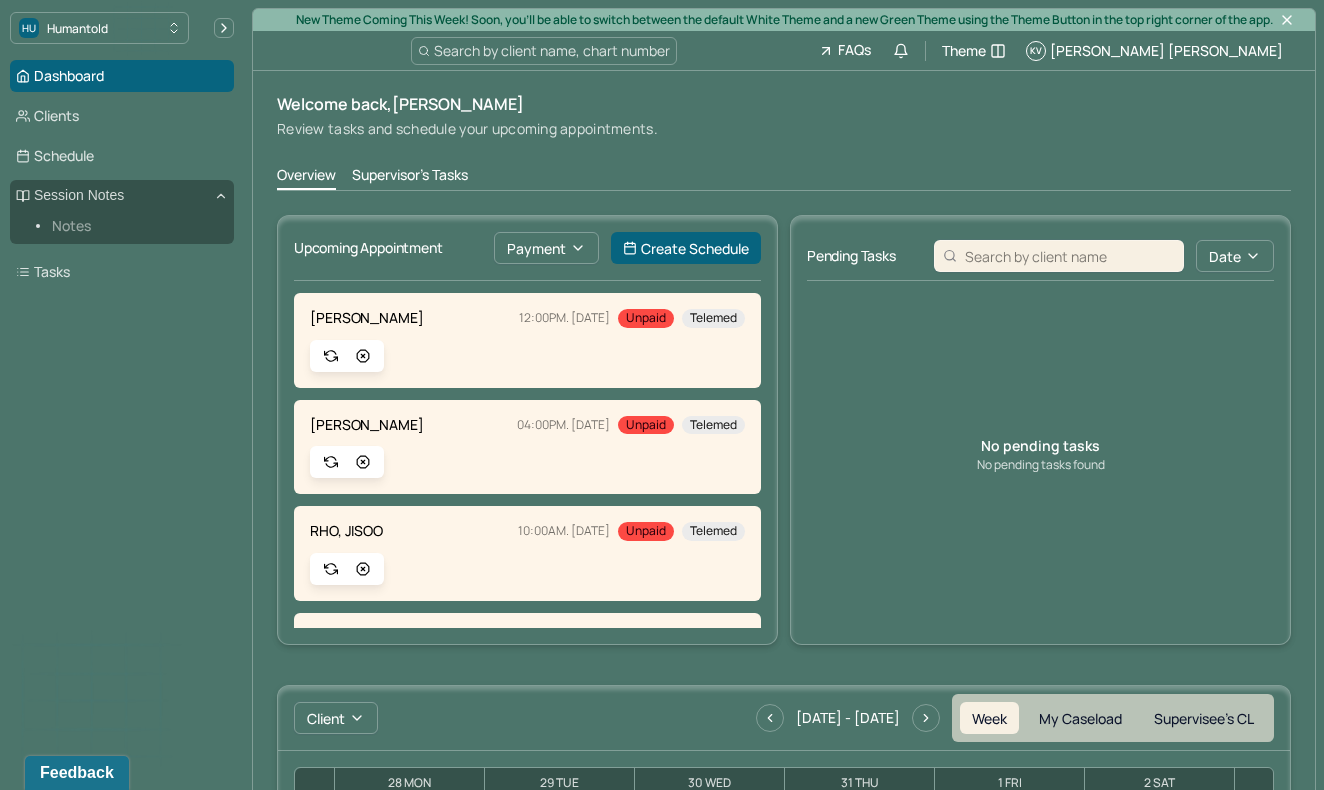 click on "Notes" at bounding box center (135, 226) 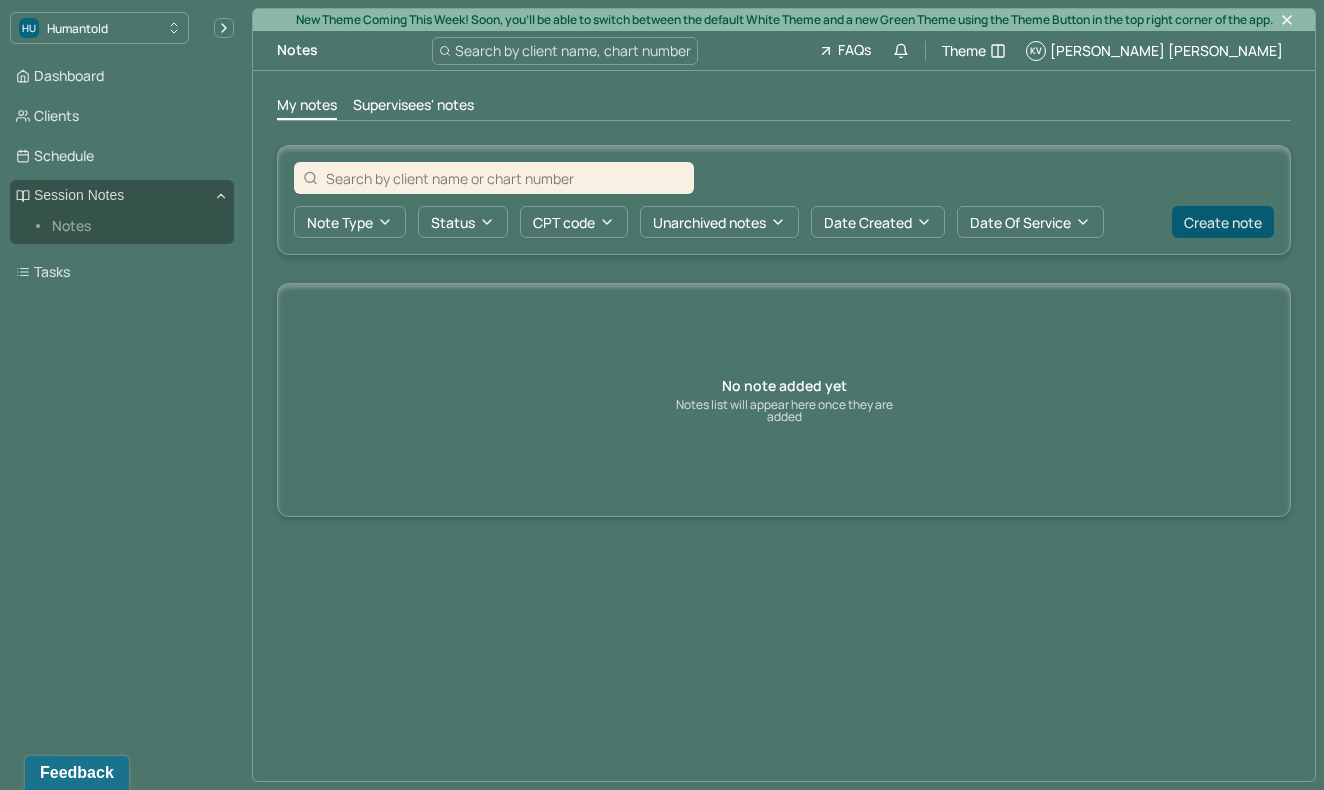 click on "Create note" at bounding box center [1223, 222] 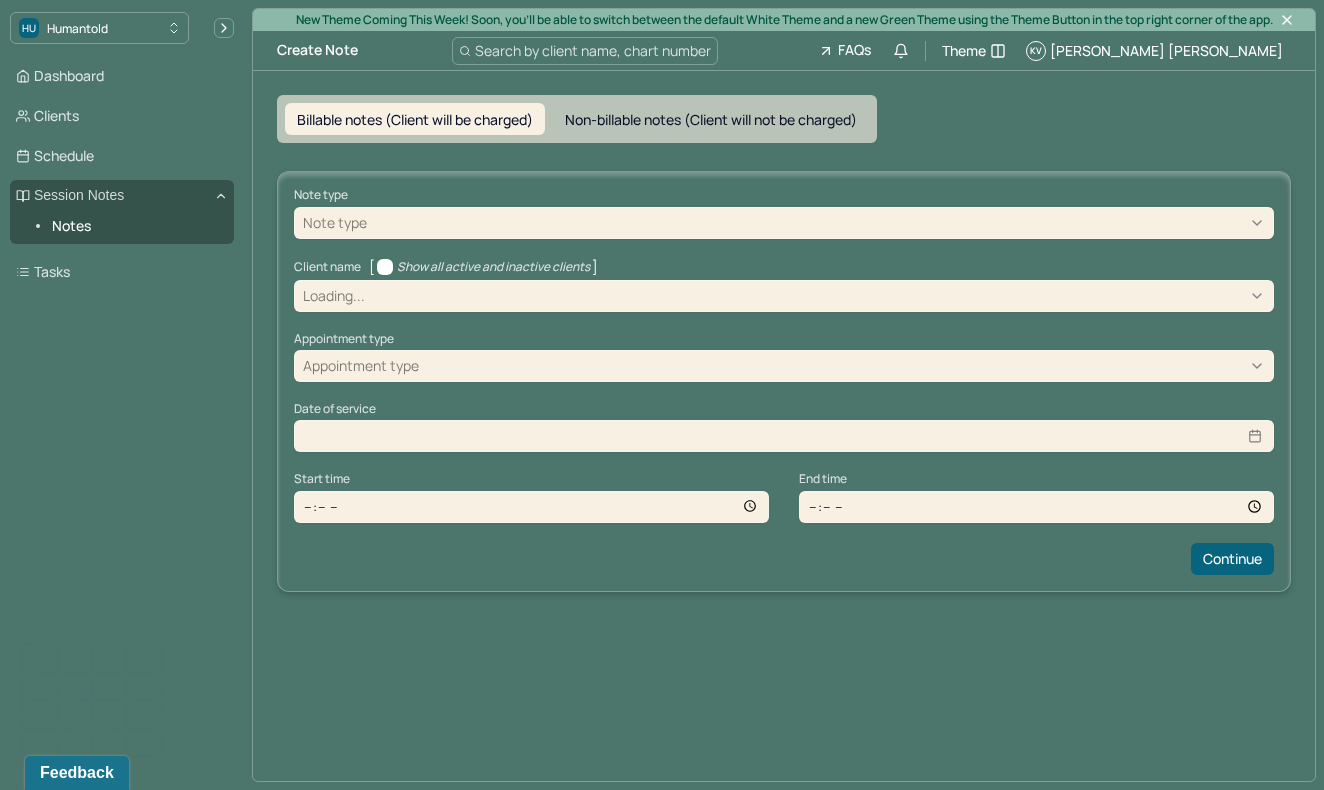 click on "Note type Note type" at bounding box center (784, 213) 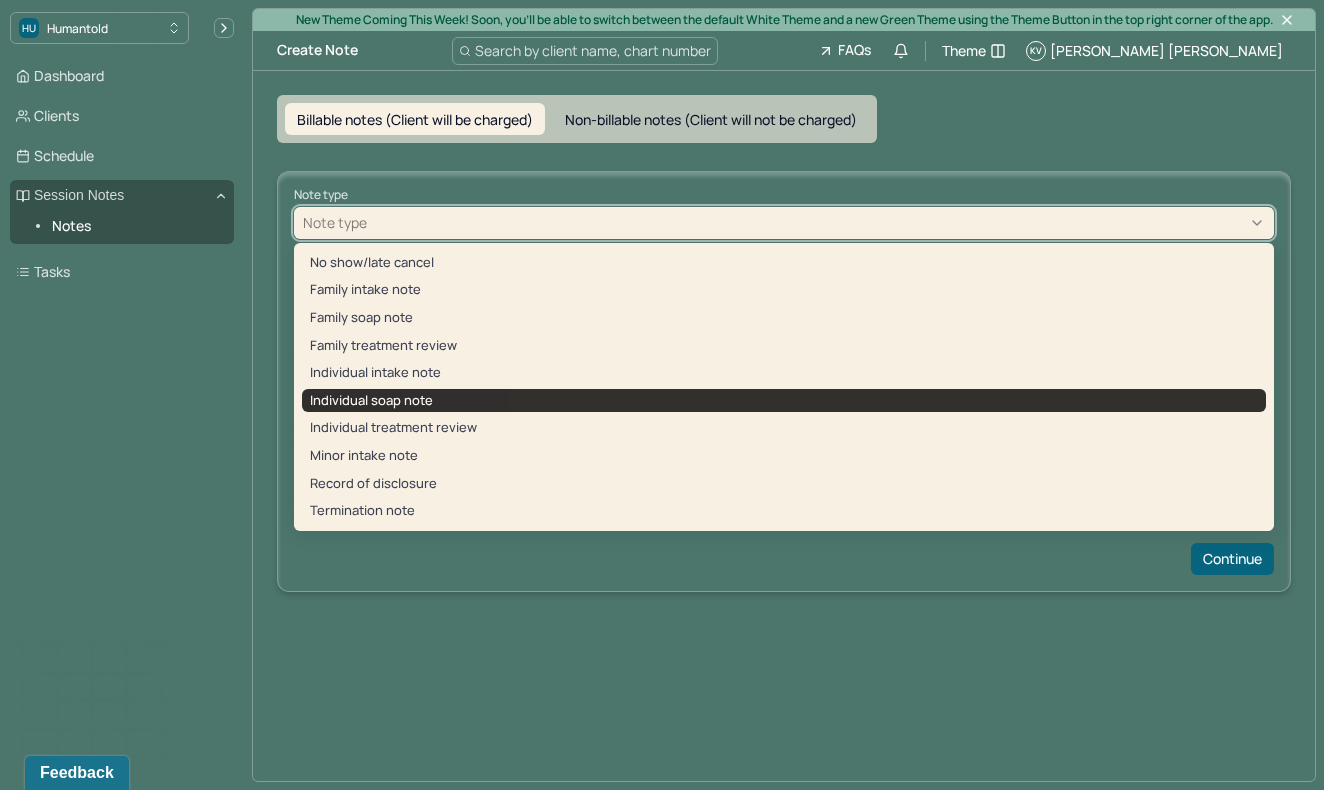 click on "Individual soap note" at bounding box center [784, 401] 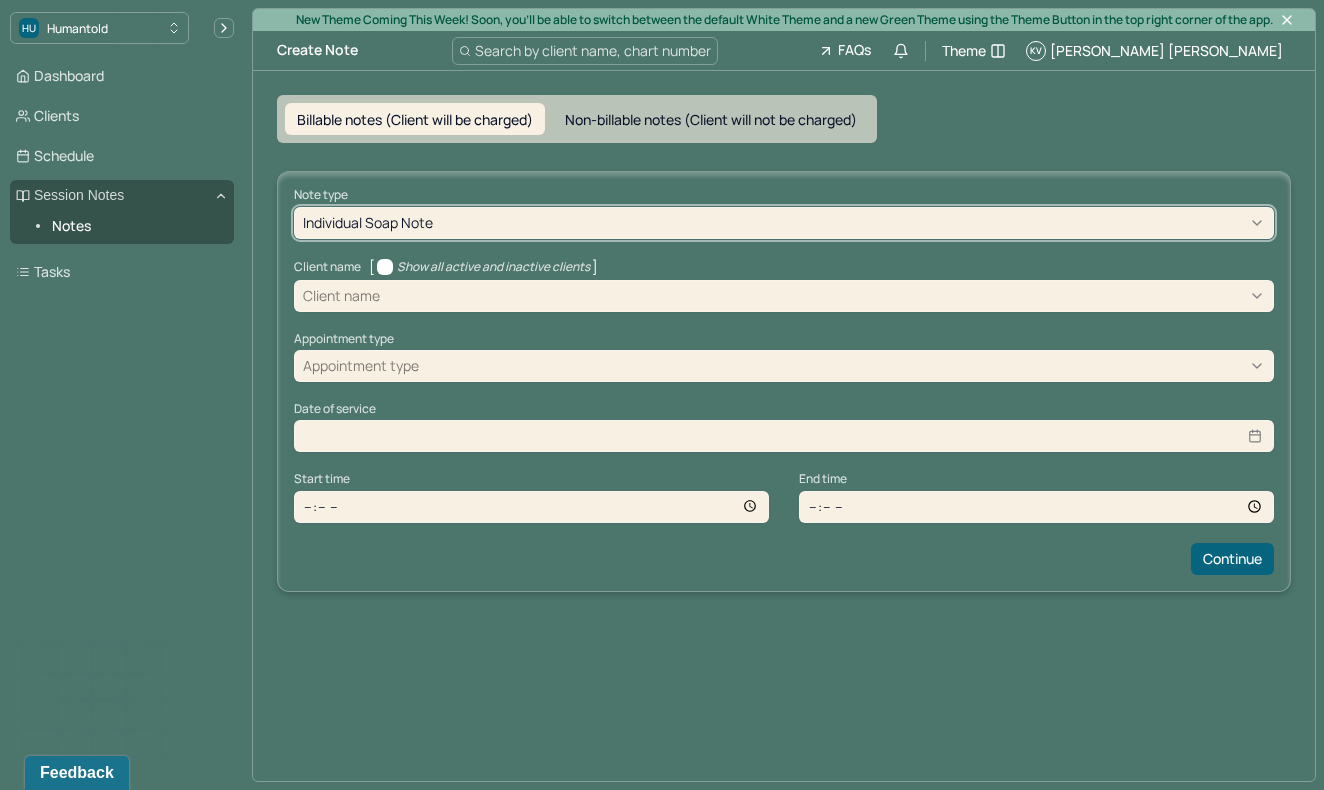click at bounding box center [824, 295] 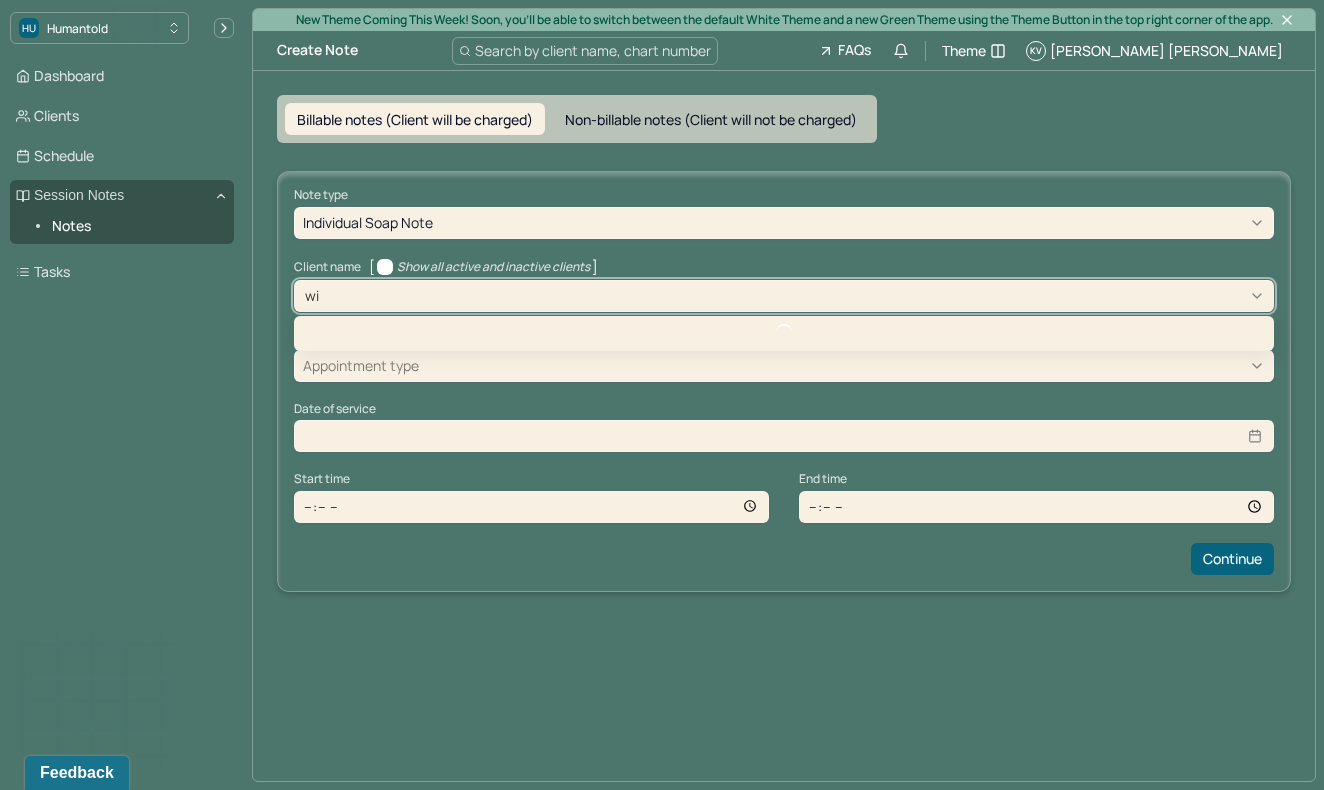 type on "win" 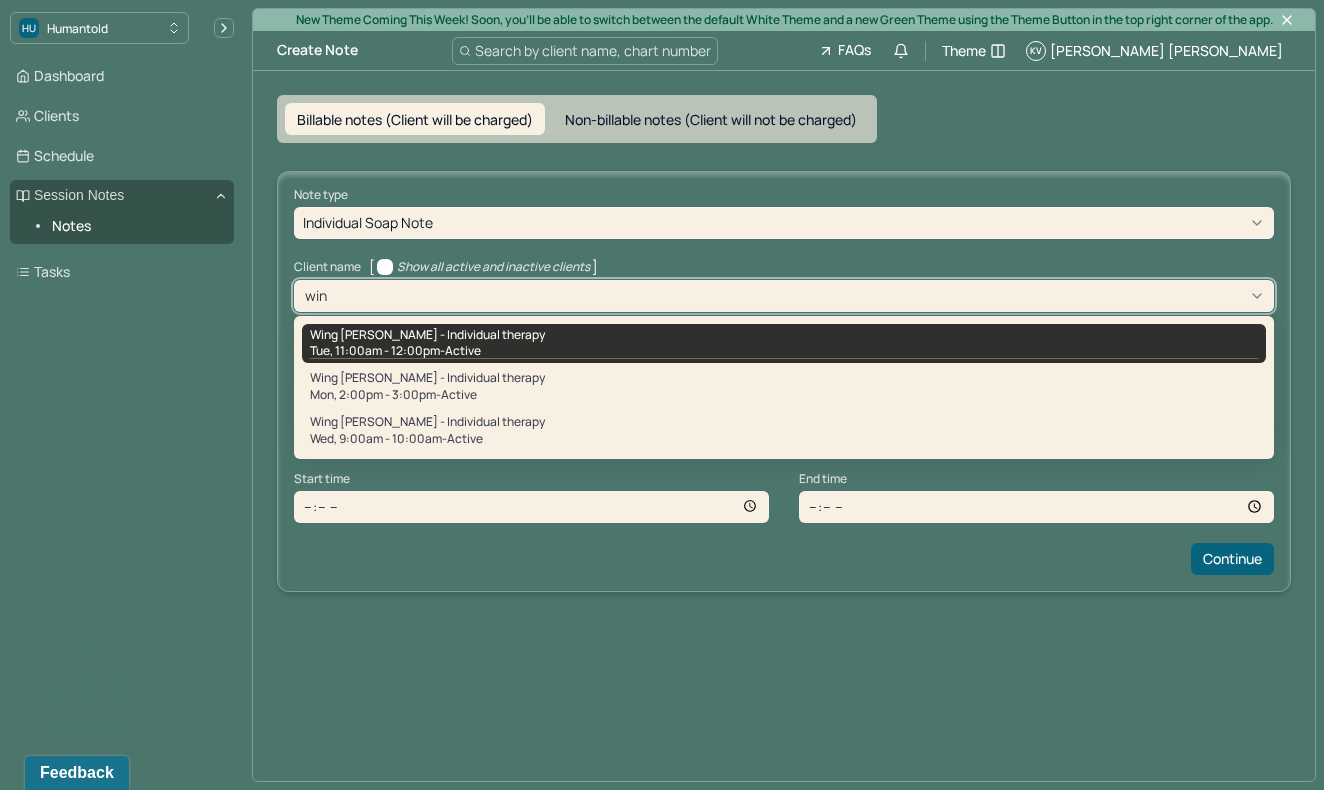 click on "Tue, 11:00am - 12:00pm  -  active" at bounding box center [784, 351] 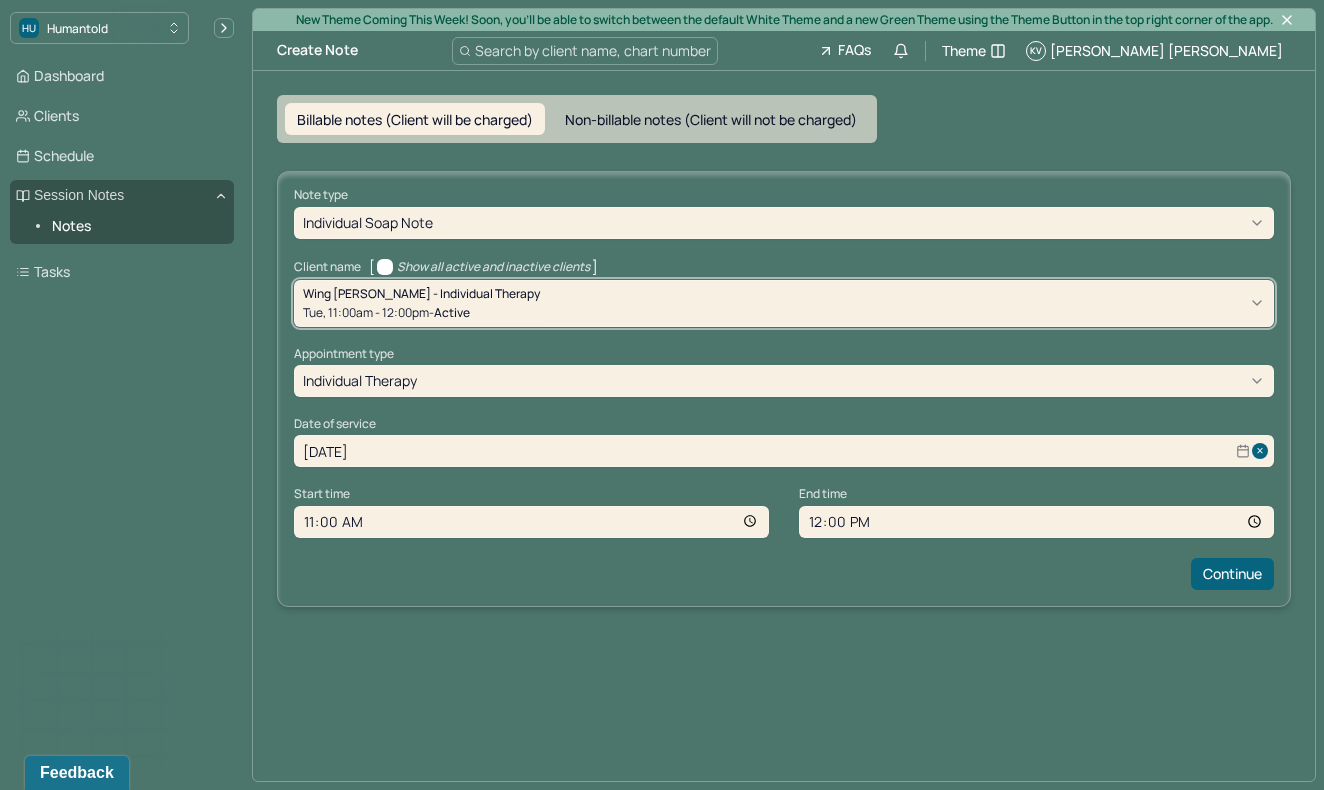 click on "Wing  [PERSON_NAME] - Individual therapy" at bounding box center (421, 293) 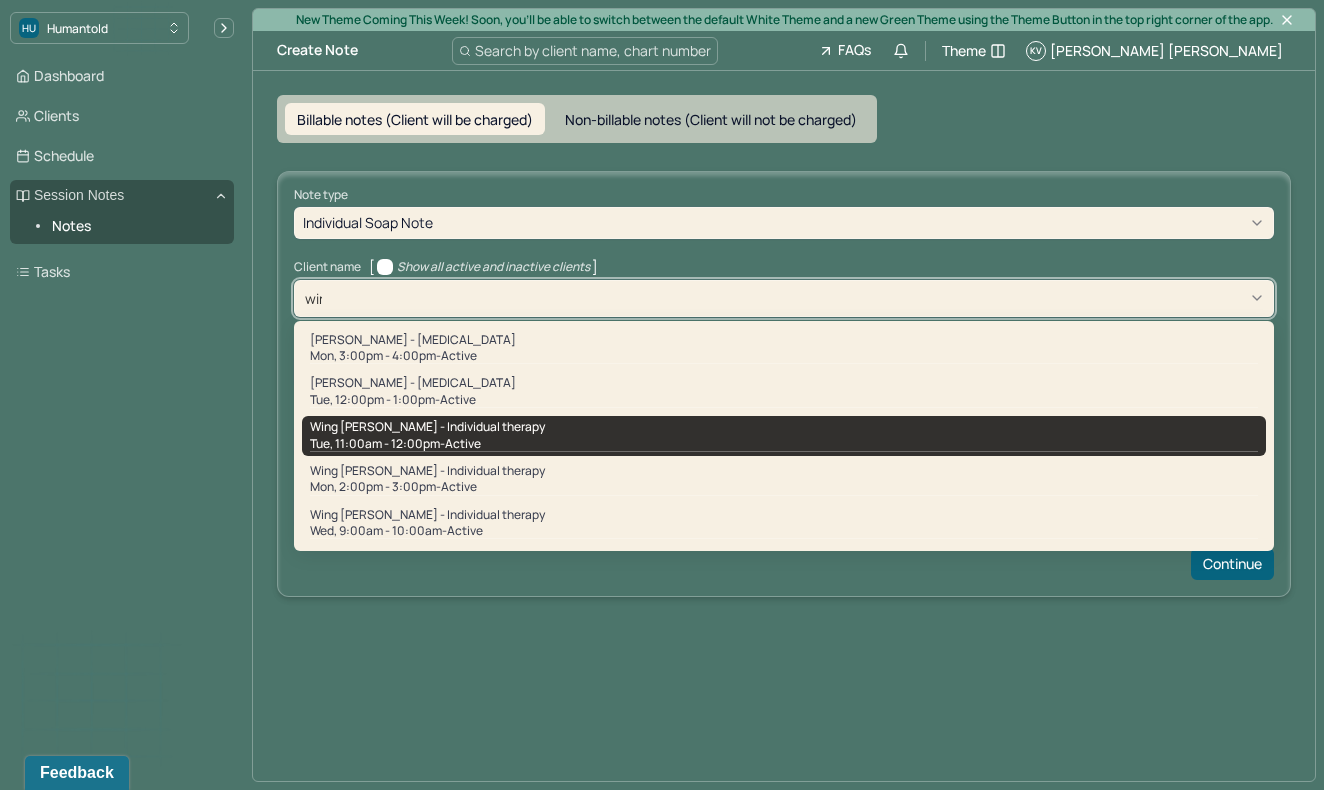 type on "wing" 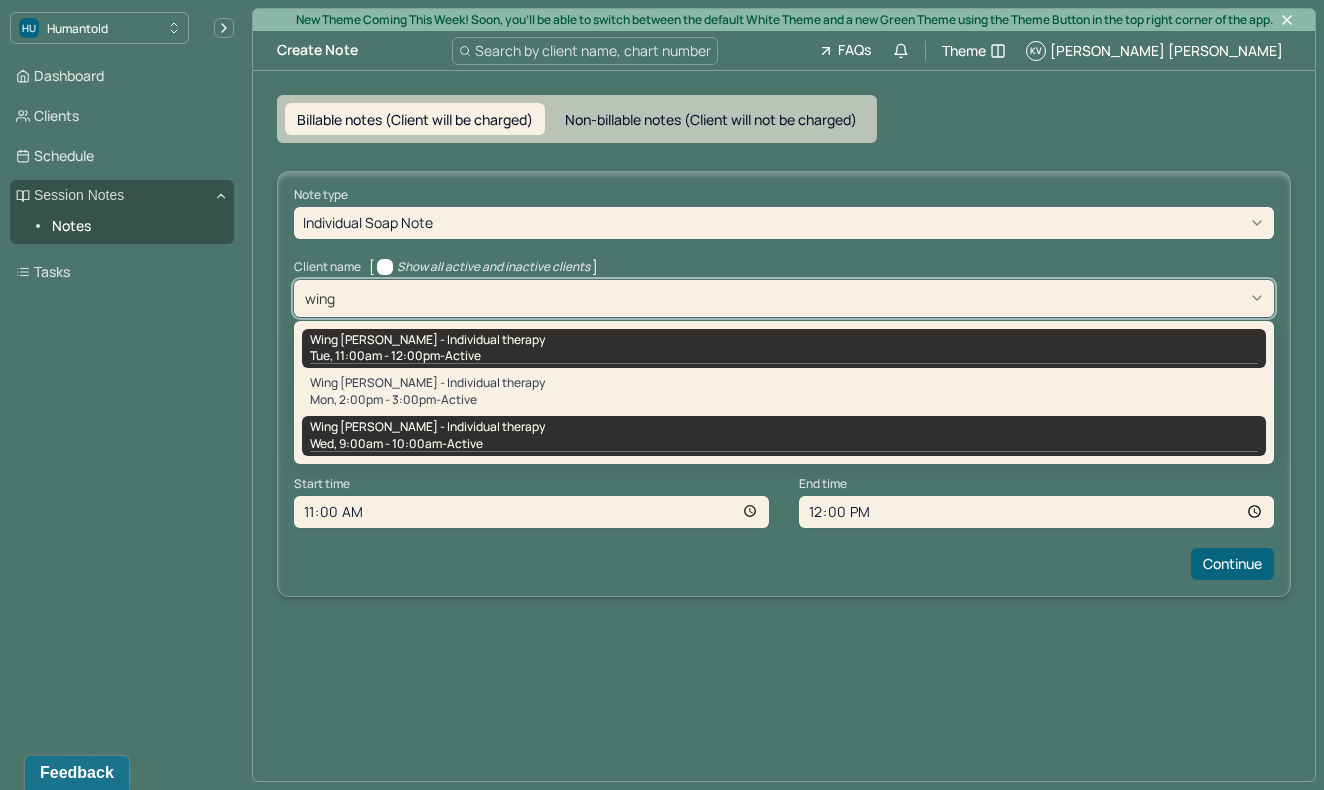 click on "Wing  [PERSON_NAME] - Individual therapy" at bounding box center [784, 427] 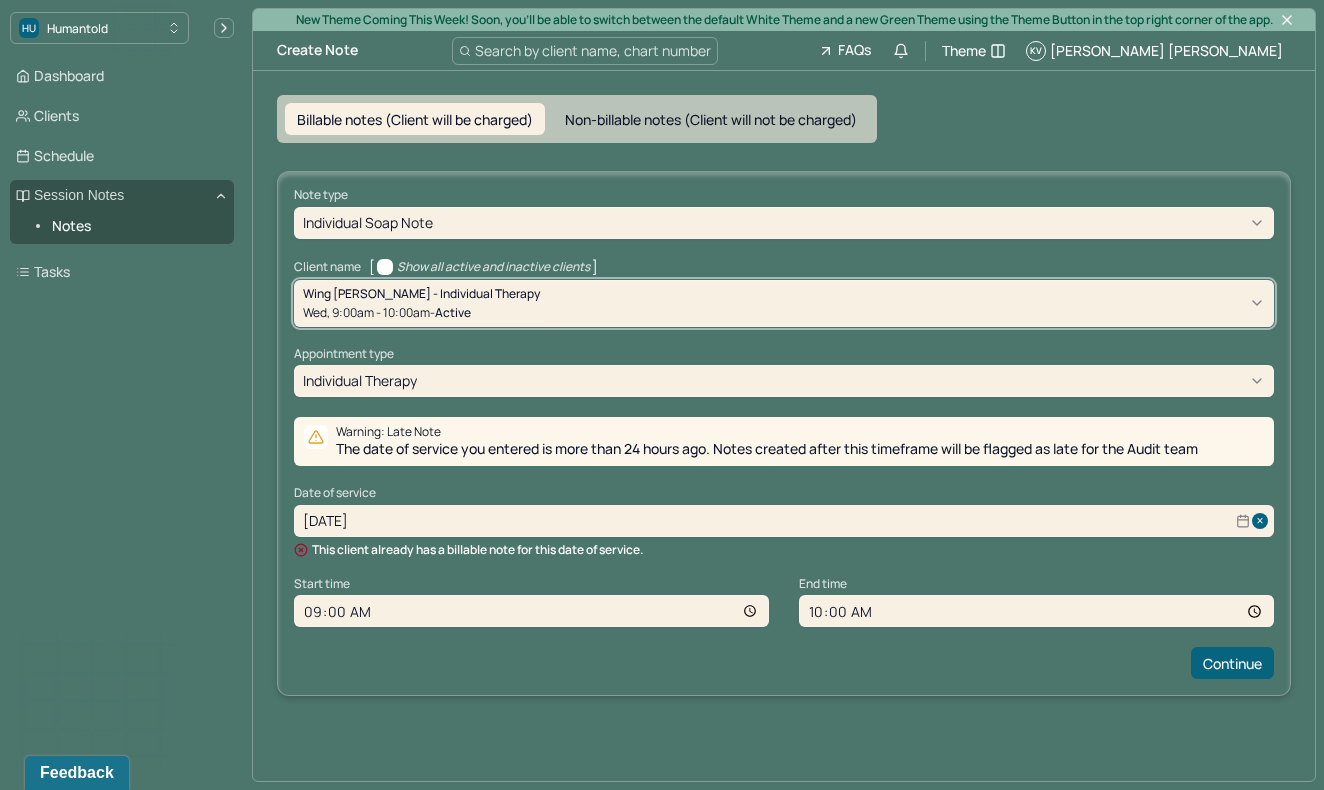 select on "6" 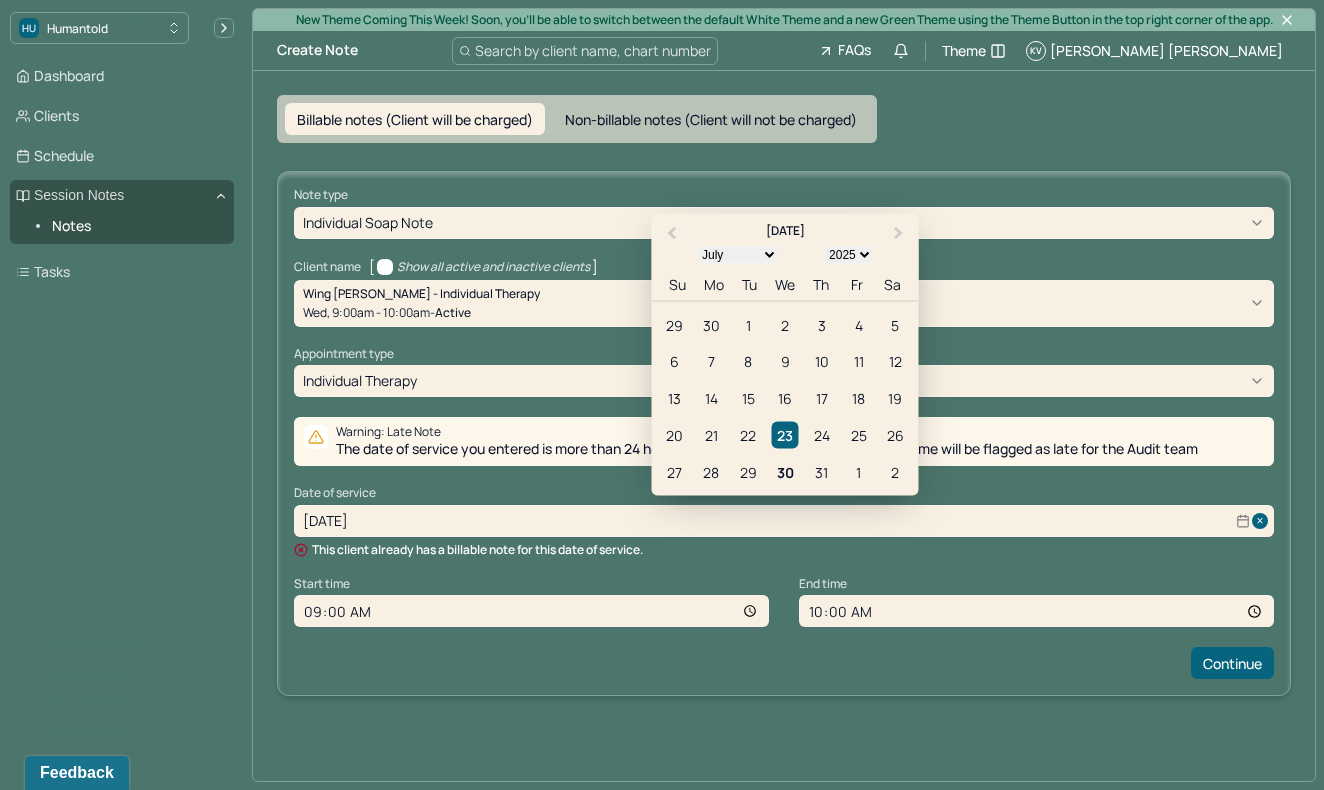 click on "[DATE]" at bounding box center [784, 521] 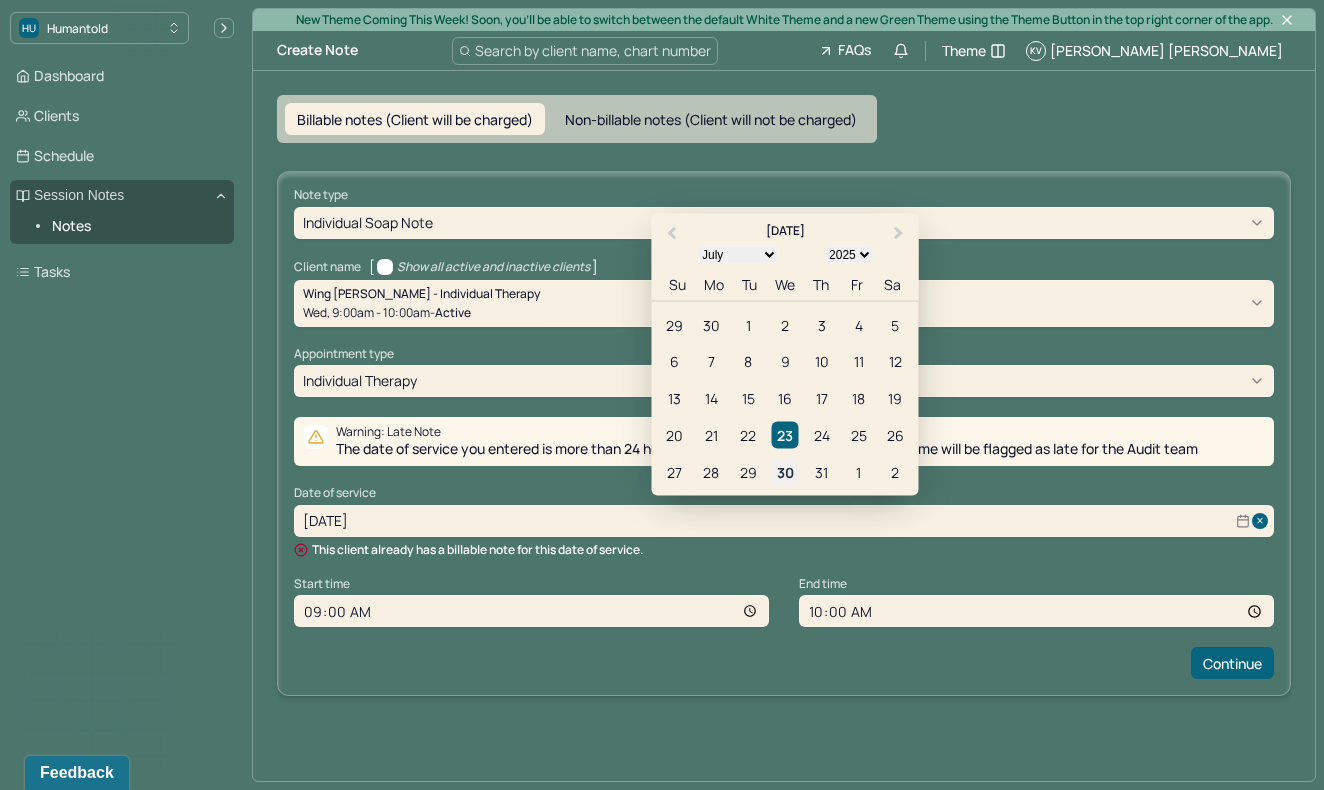 click on "30" at bounding box center [784, 471] 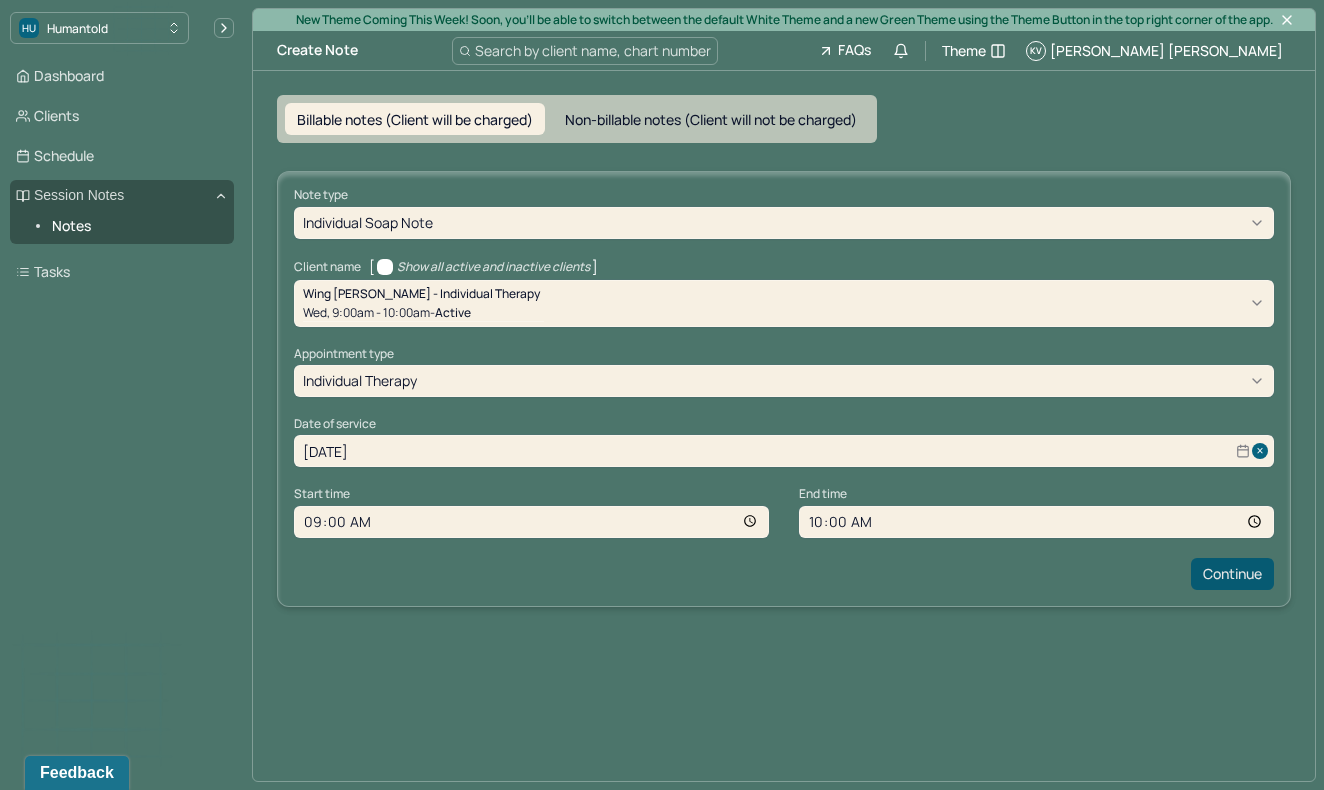 click on "Continue" at bounding box center [1232, 574] 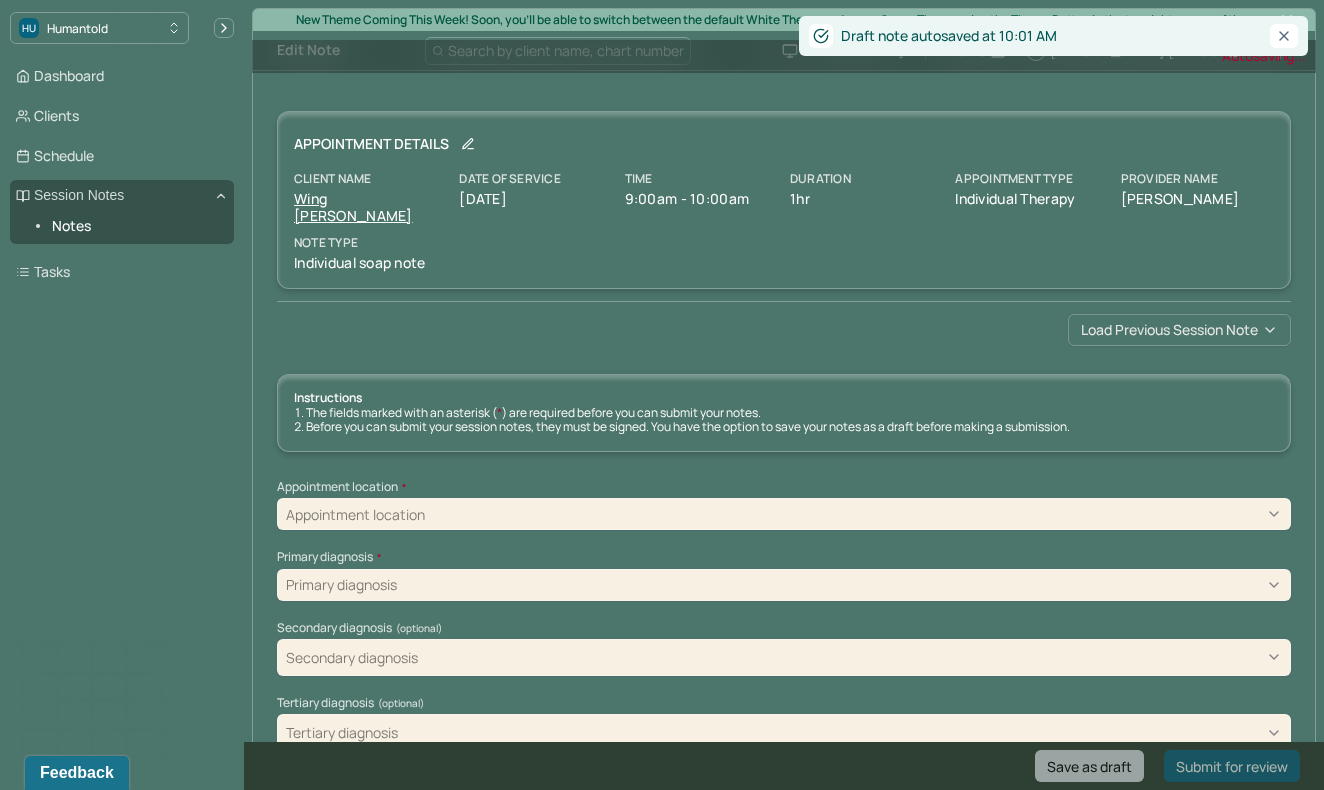 click on "Load previous session note" at bounding box center (1179, 330) 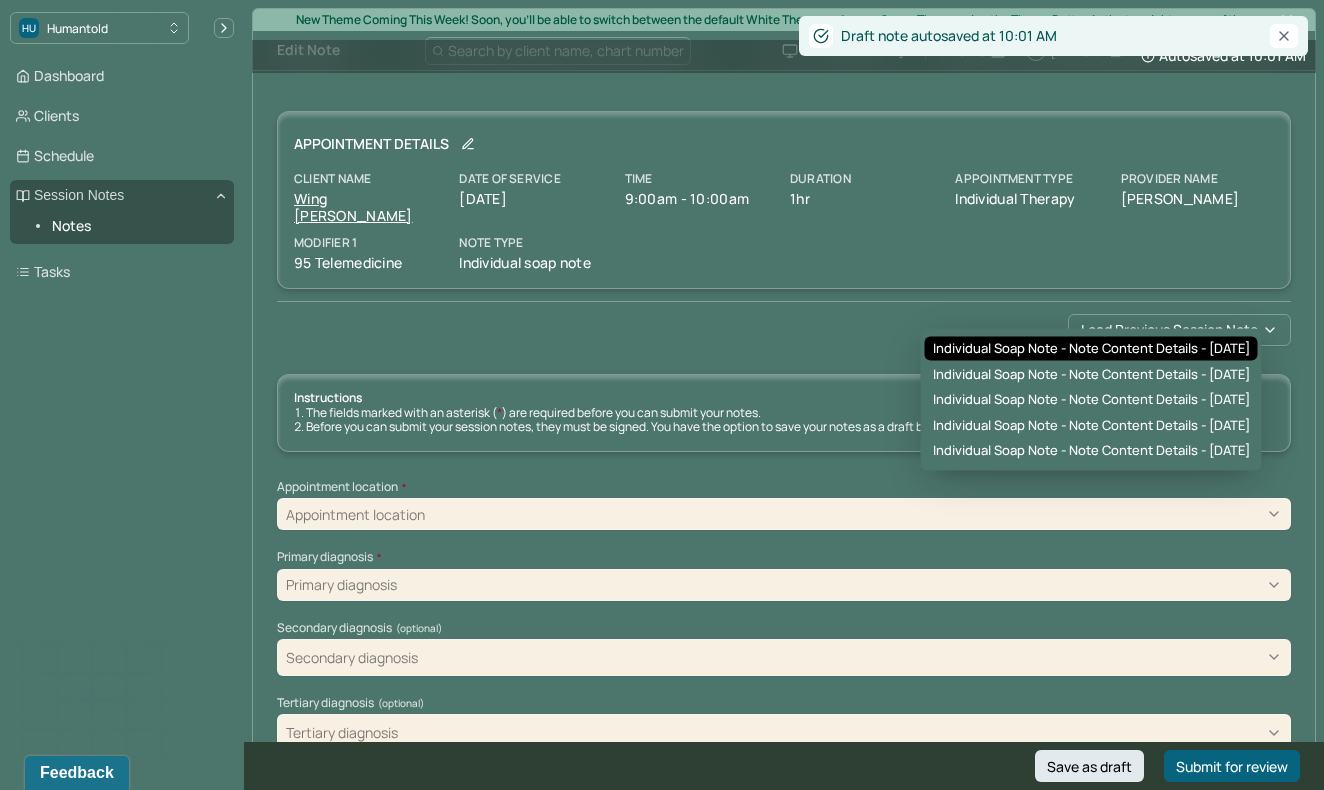 click on "Individual soap note   - Note content Details -   [DATE]" at bounding box center (1091, 349) 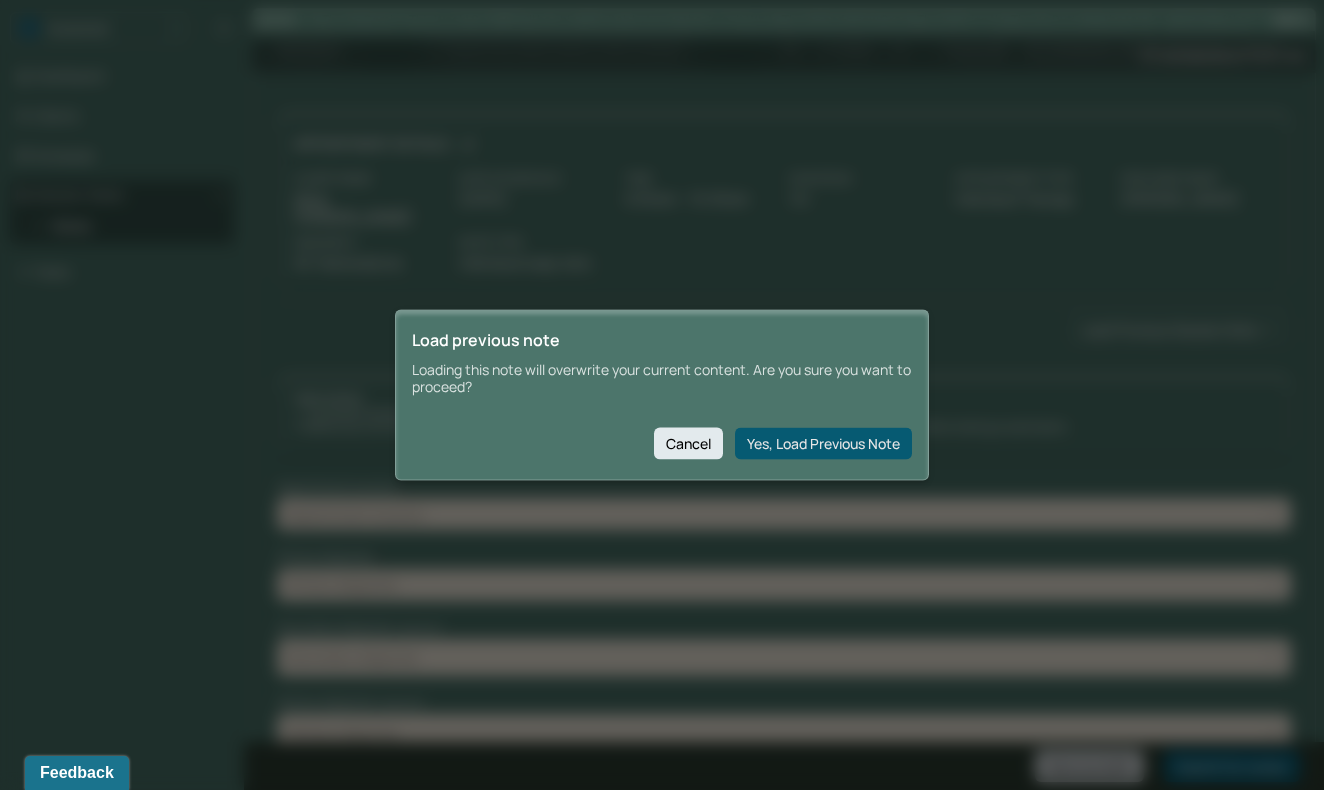 click on "Yes, Load Previous Note" at bounding box center (823, 443) 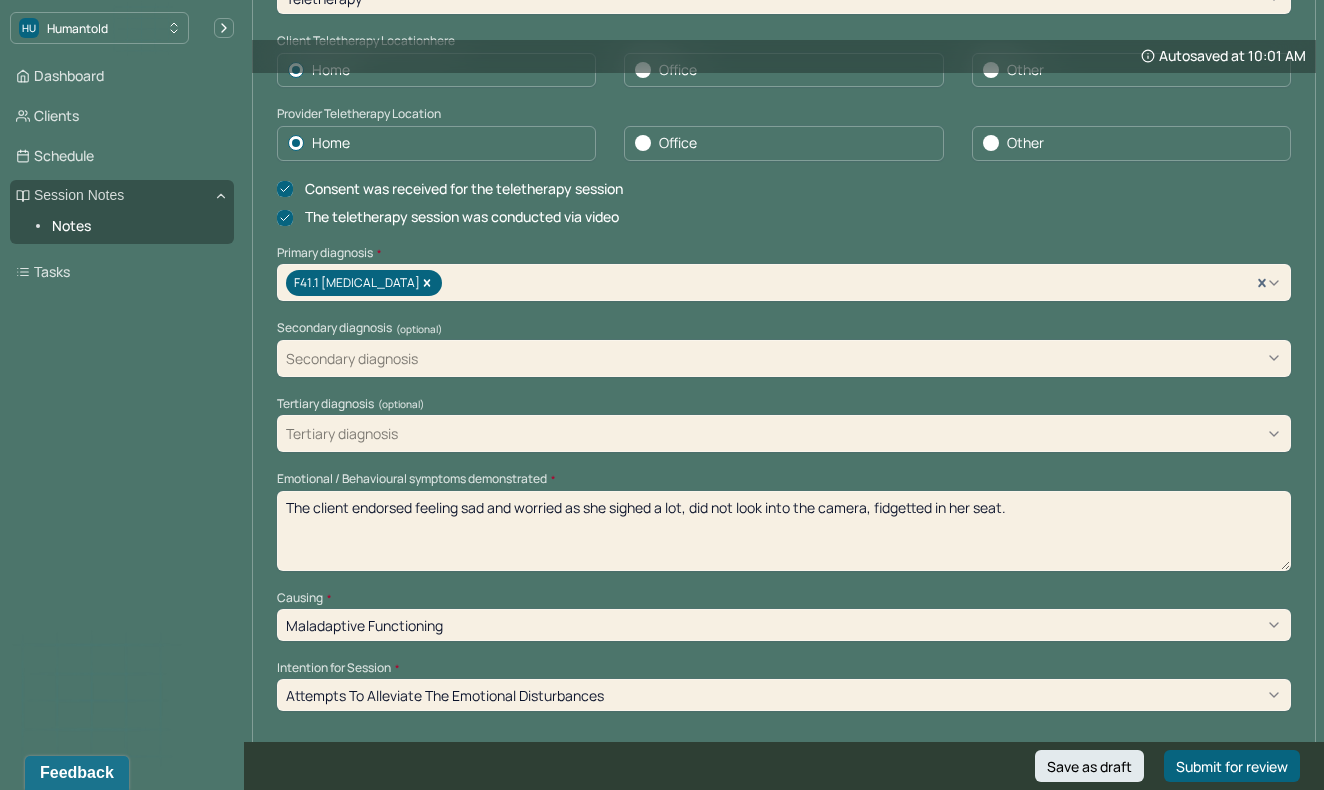 scroll, scrollTop: 517, scrollLeft: 0, axis: vertical 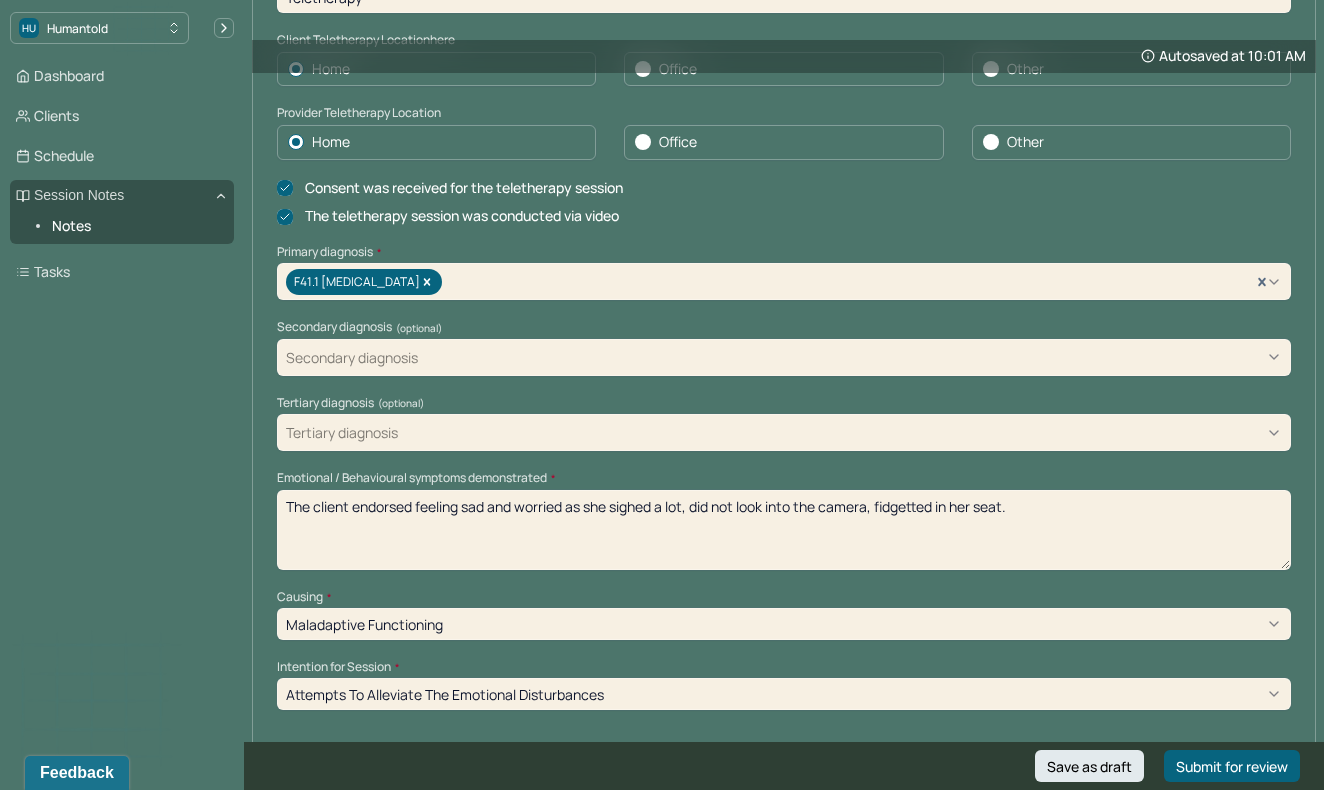 click on "The client endorsed feeling sad and worried as she sighed a lot, did not look into the camera, fidgetted in her seat." at bounding box center [784, 530] 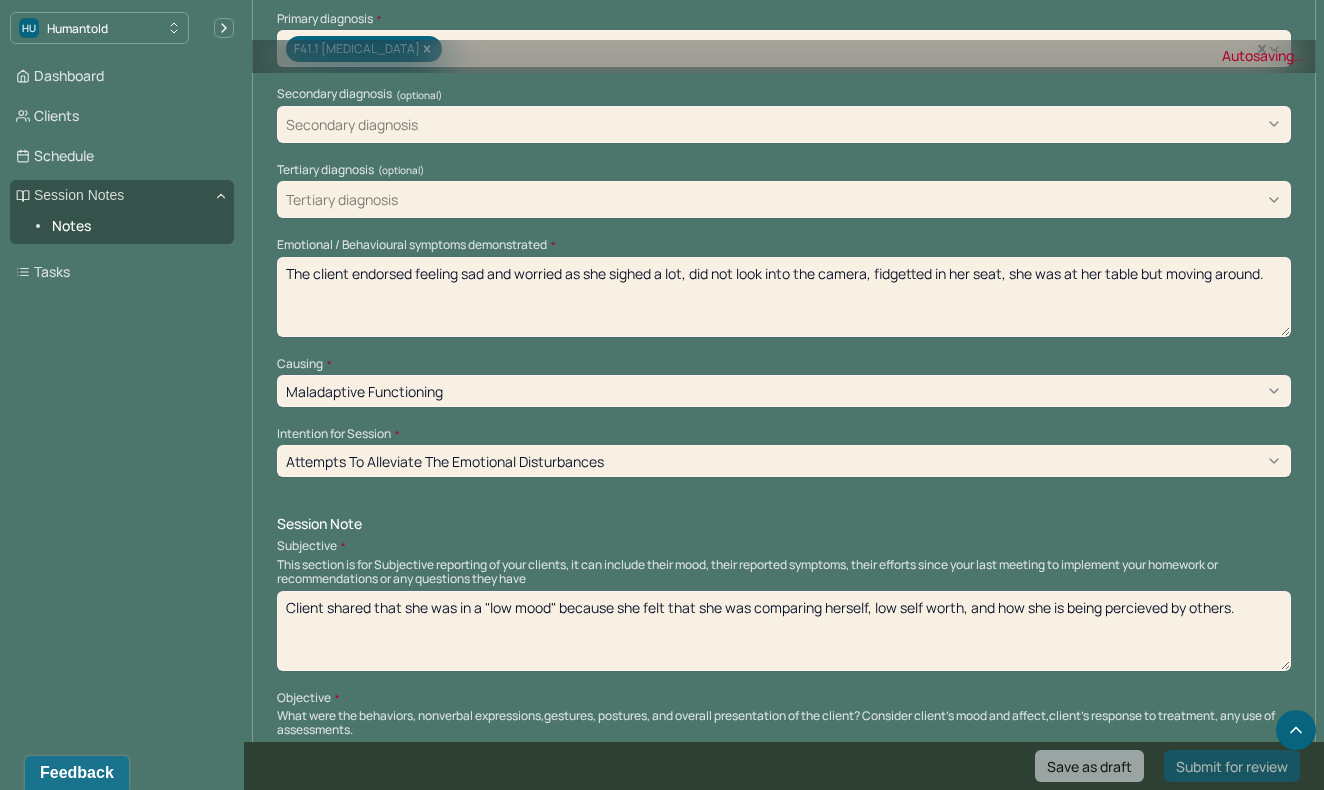 scroll, scrollTop: 784, scrollLeft: 0, axis: vertical 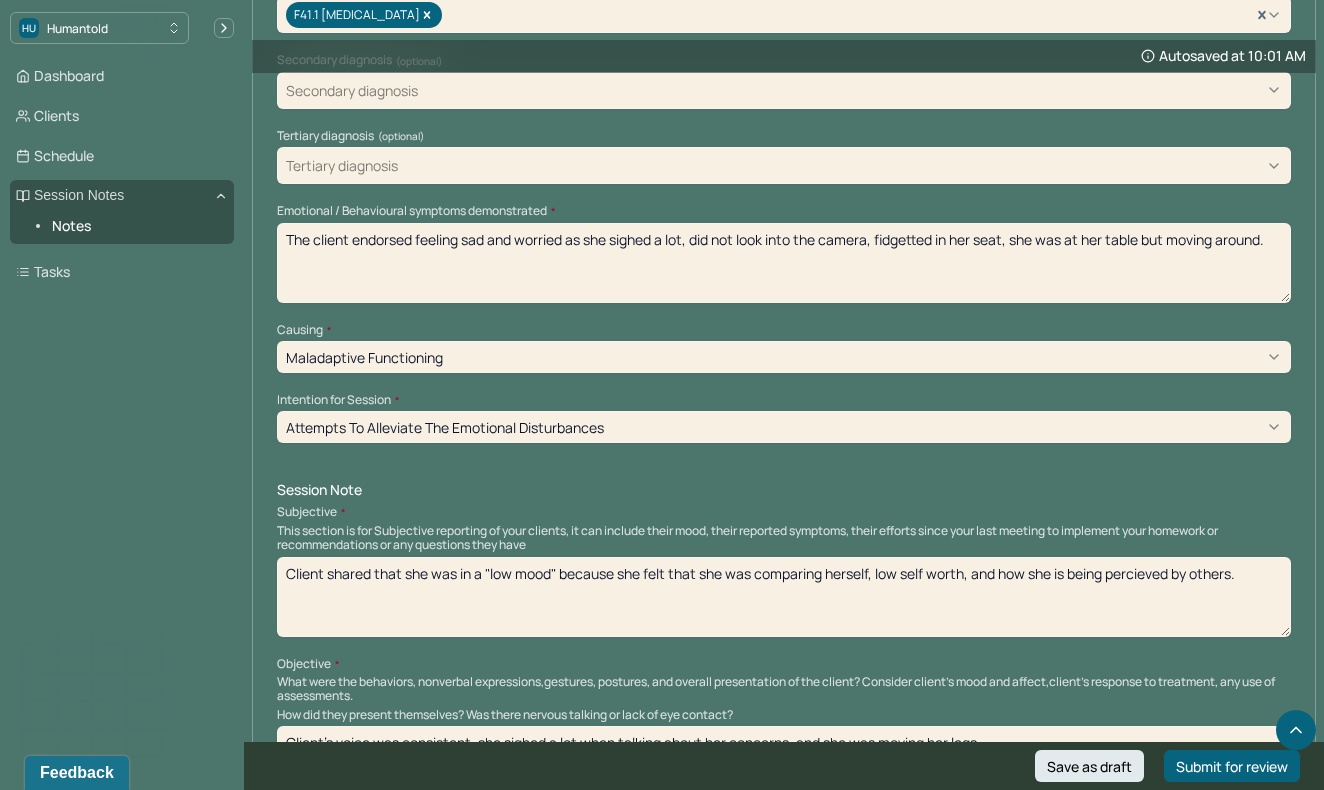 type on "The client endorsed feeling sad and worried as she sighed a lot, did not look into the camera, fidgetted in her seat, she was at her table but moving around." 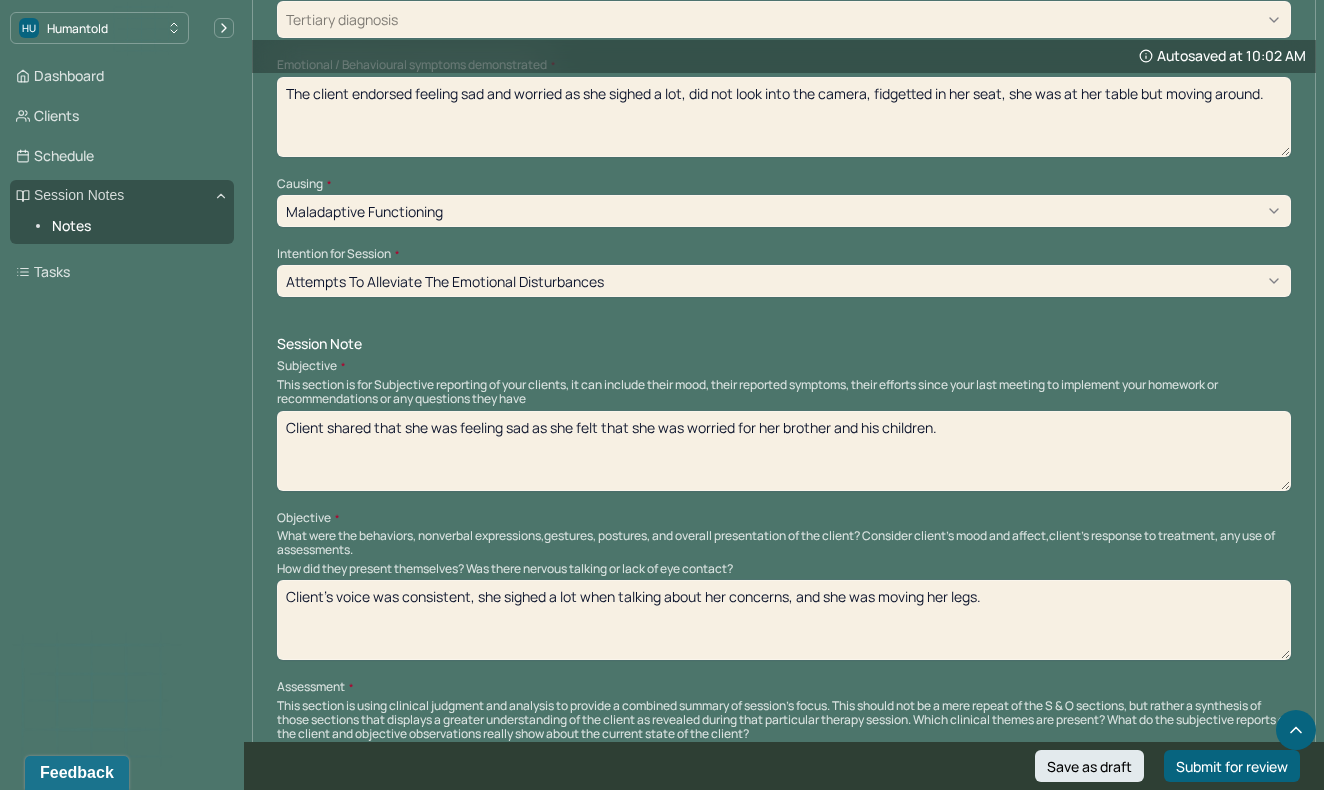 scroll, scrollTop: 941, scrollLeft: 0, axis: vertical 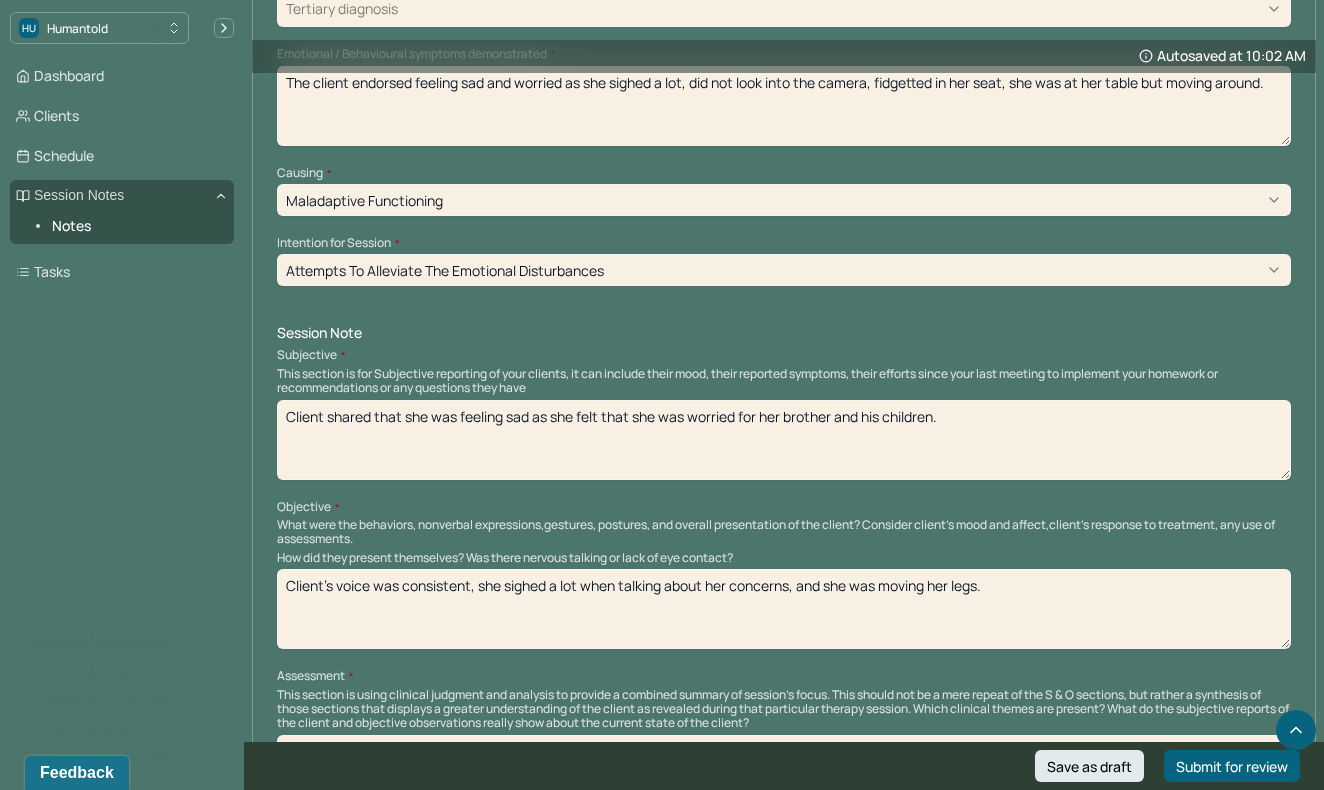 type on "Client shared that she was feeling sad as she felt that she was worried for her brother and his children." 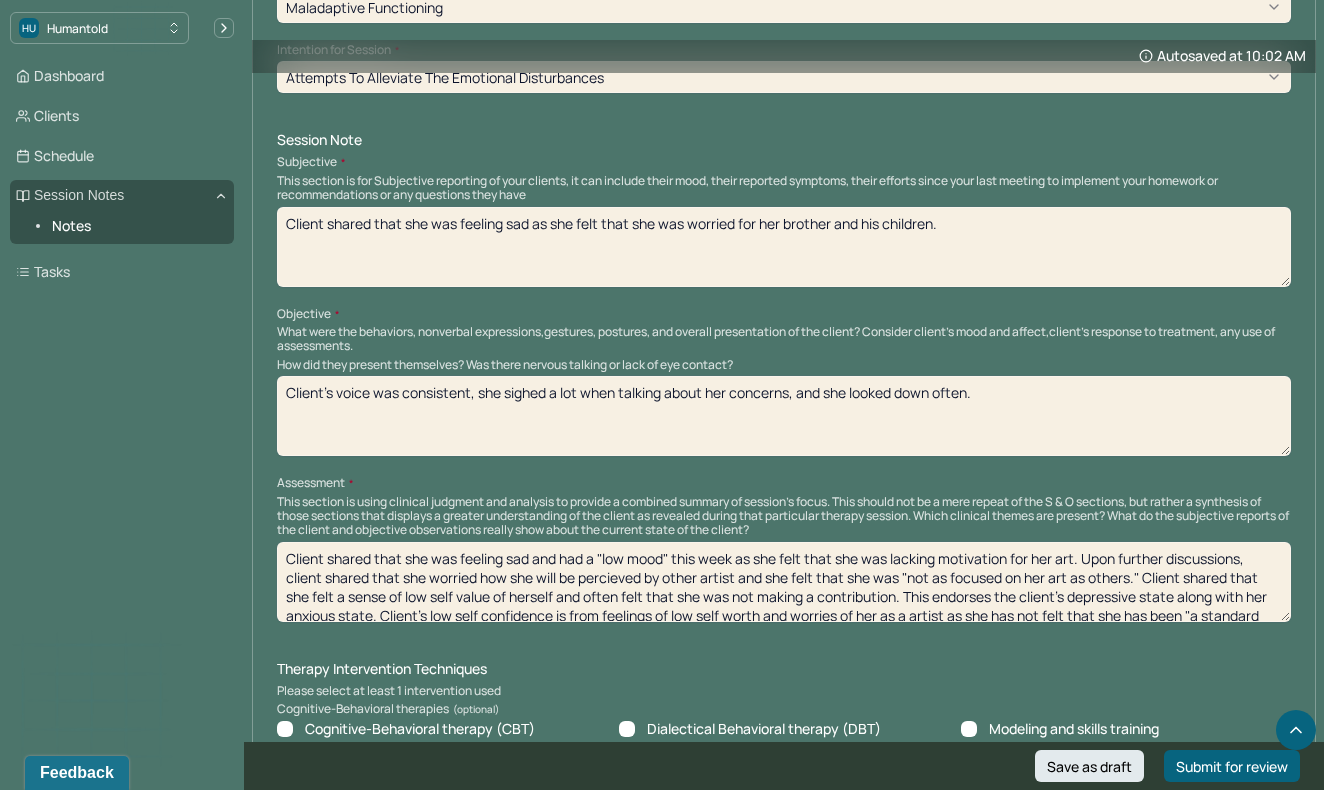 scroll, scrollTop: 1155, scrollLeft: 0, axis: vertical 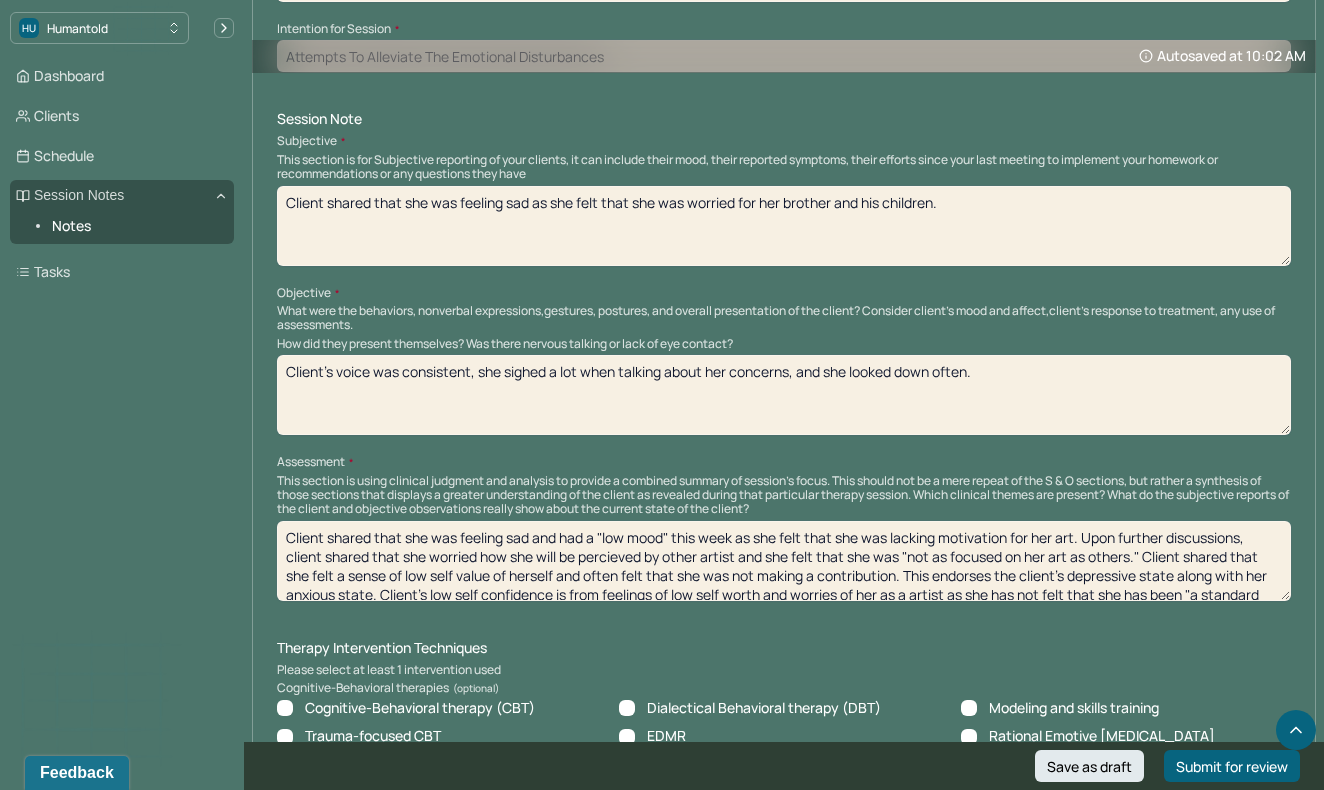 type on "Client's voice was consistent, she sighed a lot when talking about her concerns, and she looked down often." 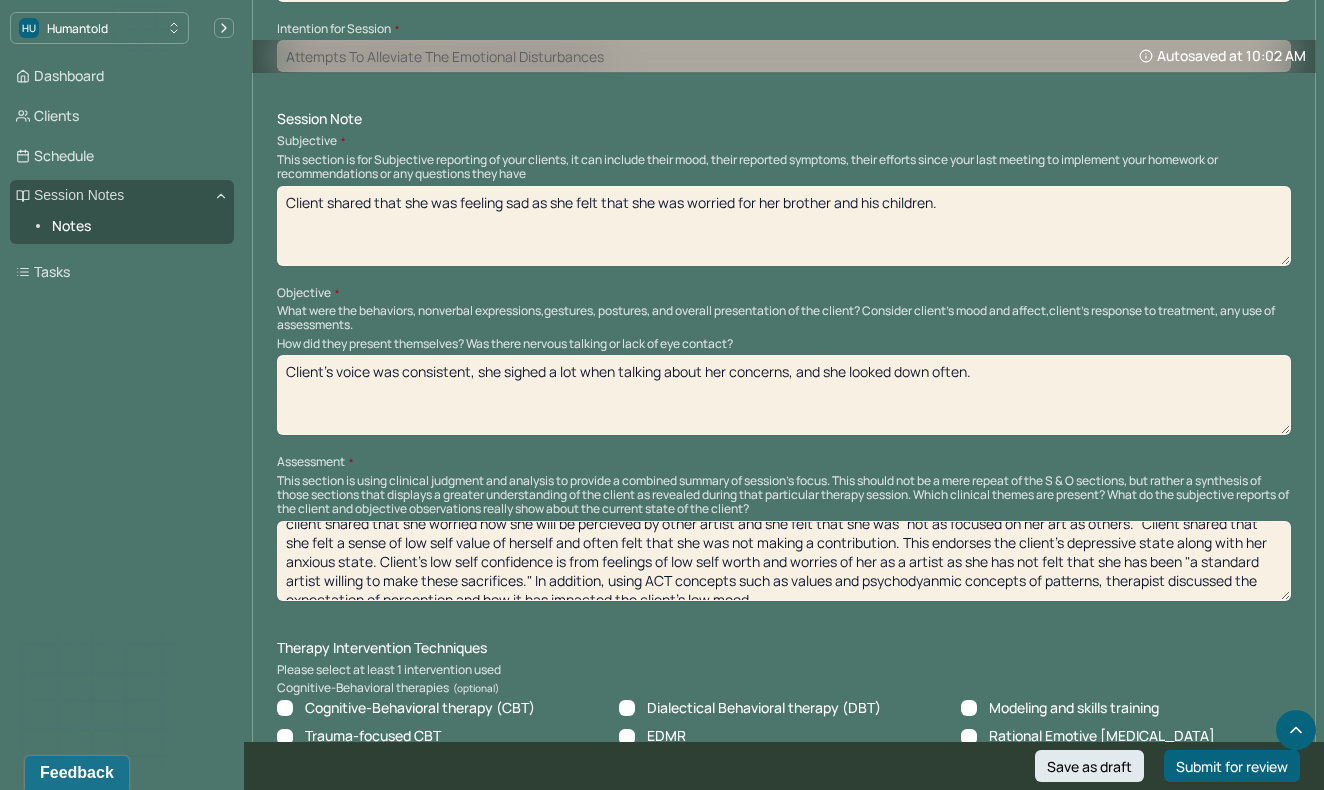 scroll, scrollTop: 47, scrollLeft: 0, axis: vertical 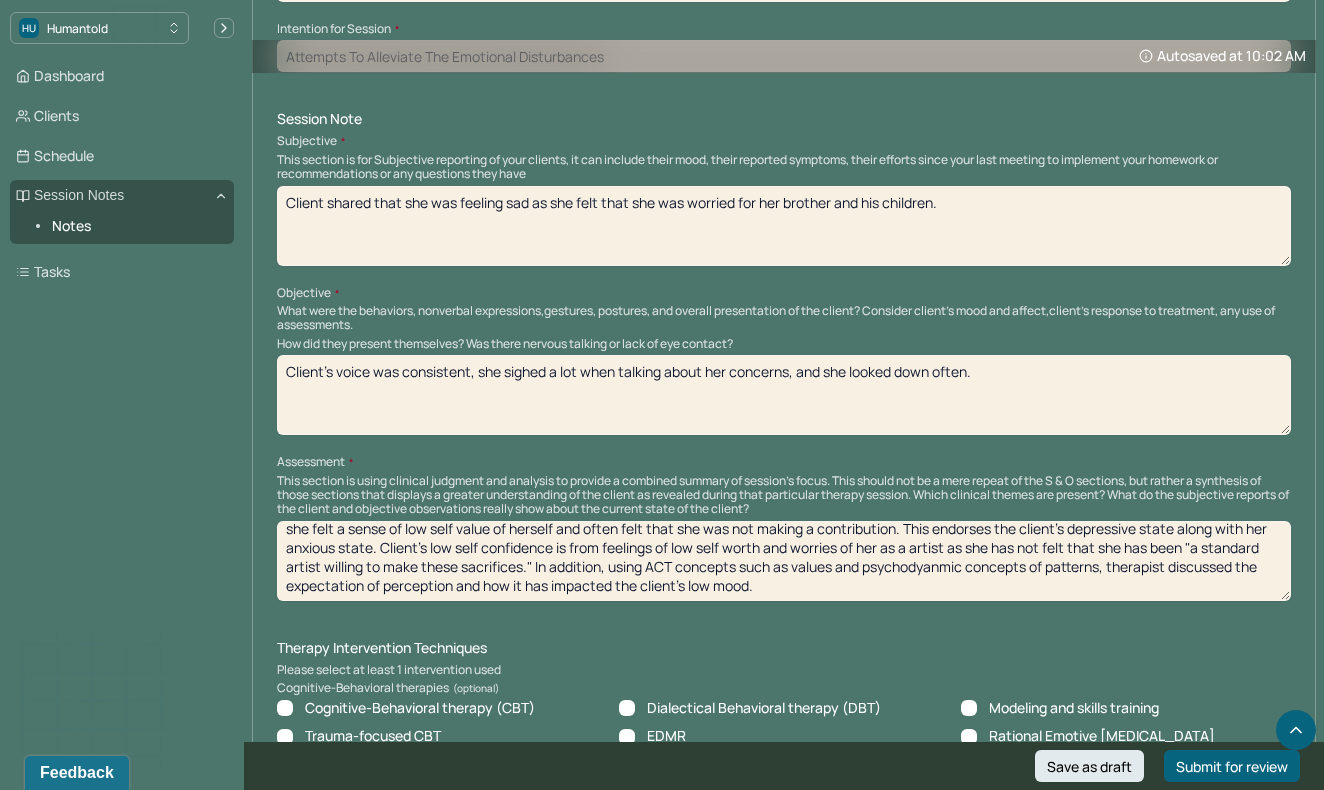 drag, startPoint x: 286, startPoint y: 495, endPoint x: 418, endPoint y: 574, distance: 153.83432 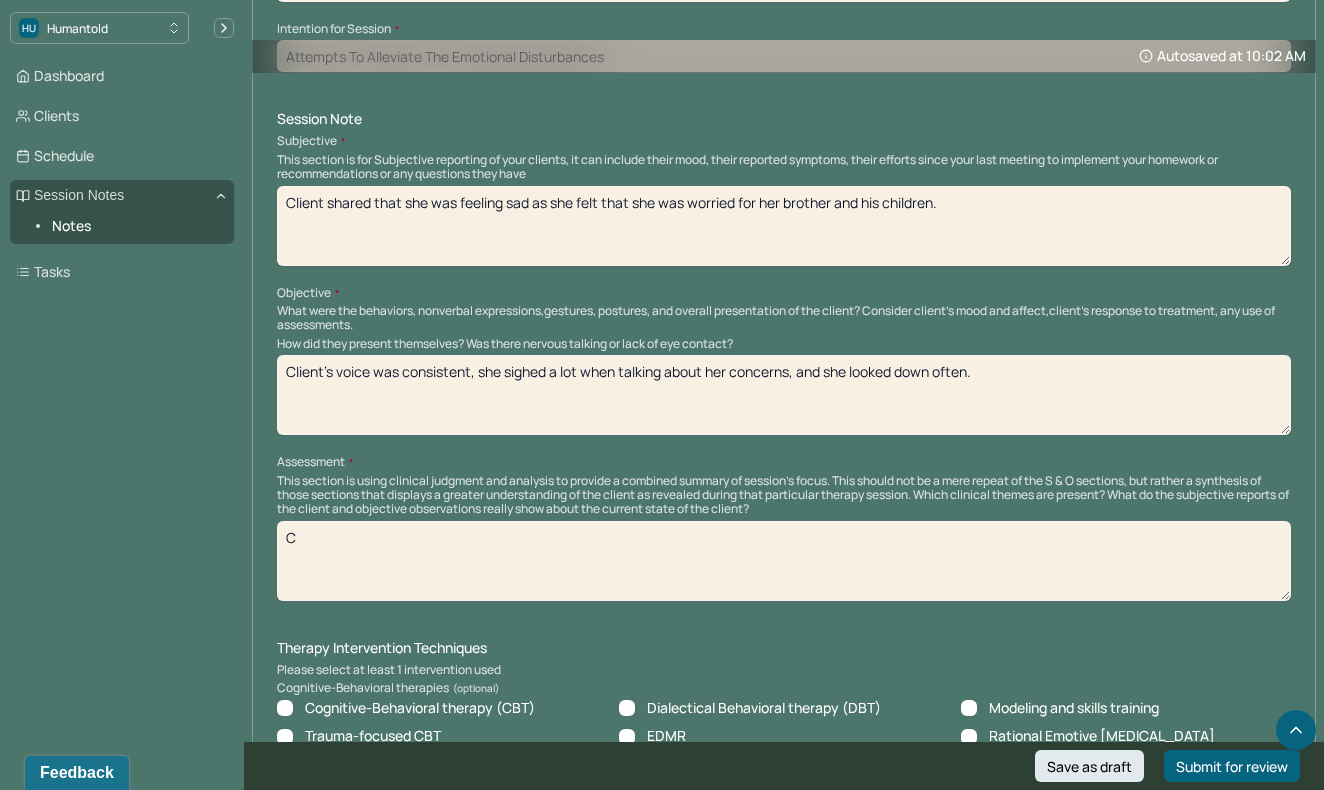 scroll, scrollTop: 0, scrollLeft: 0, axis: both 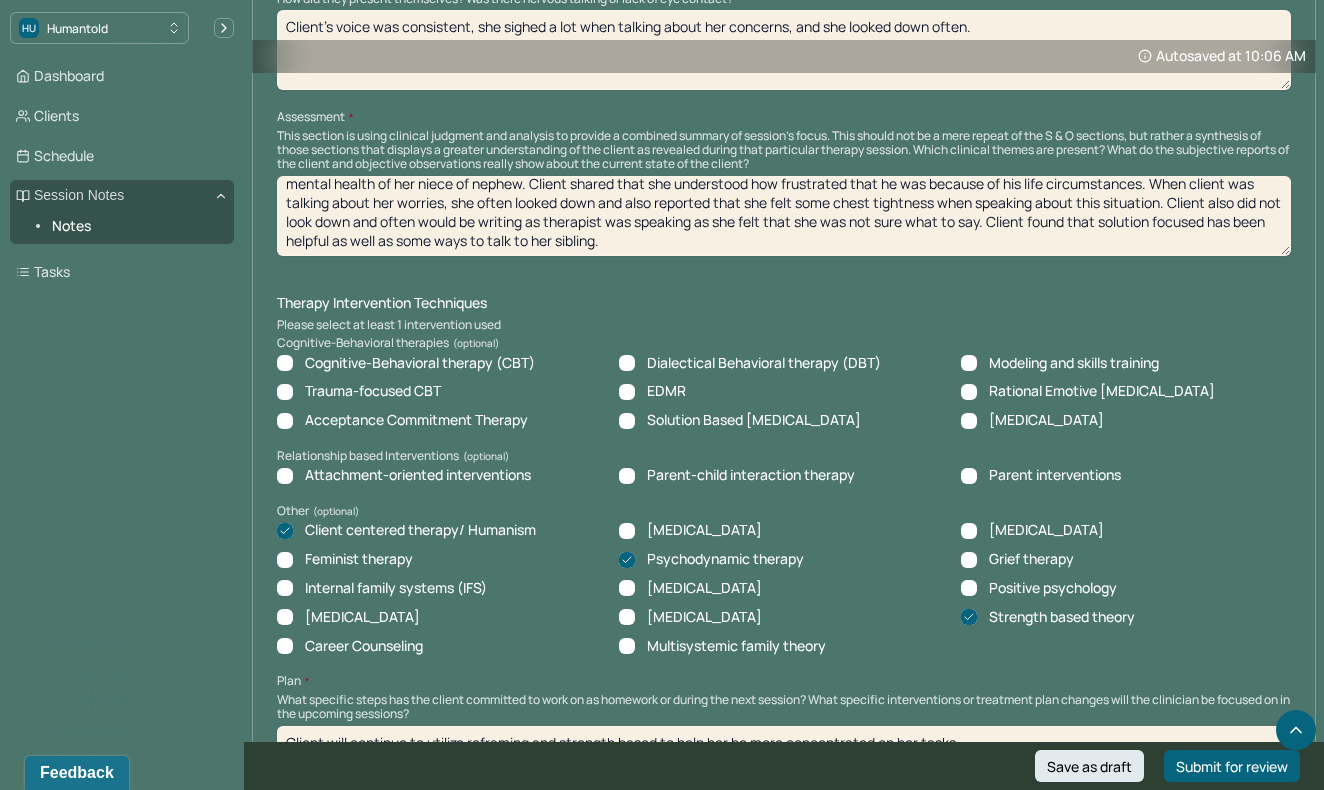 type on "Client shared that she was worried for her brother and his children in [GEOGRAPHIC_DATA] as she felt that her brother's frustration was impacting the mental health of her niece of nephew. Client shared that she understood how frustrated that he was because of his life circumstances. When client was talking about her worries, she often looked down and also reported that she felt some chest tightness when speaking about this situation. Client also did not look down and often would be writing as therapist was speaking as she felt that she was not sure what to say. Client found that solution focused has been helpful as well as some ways to talk to her sibling." 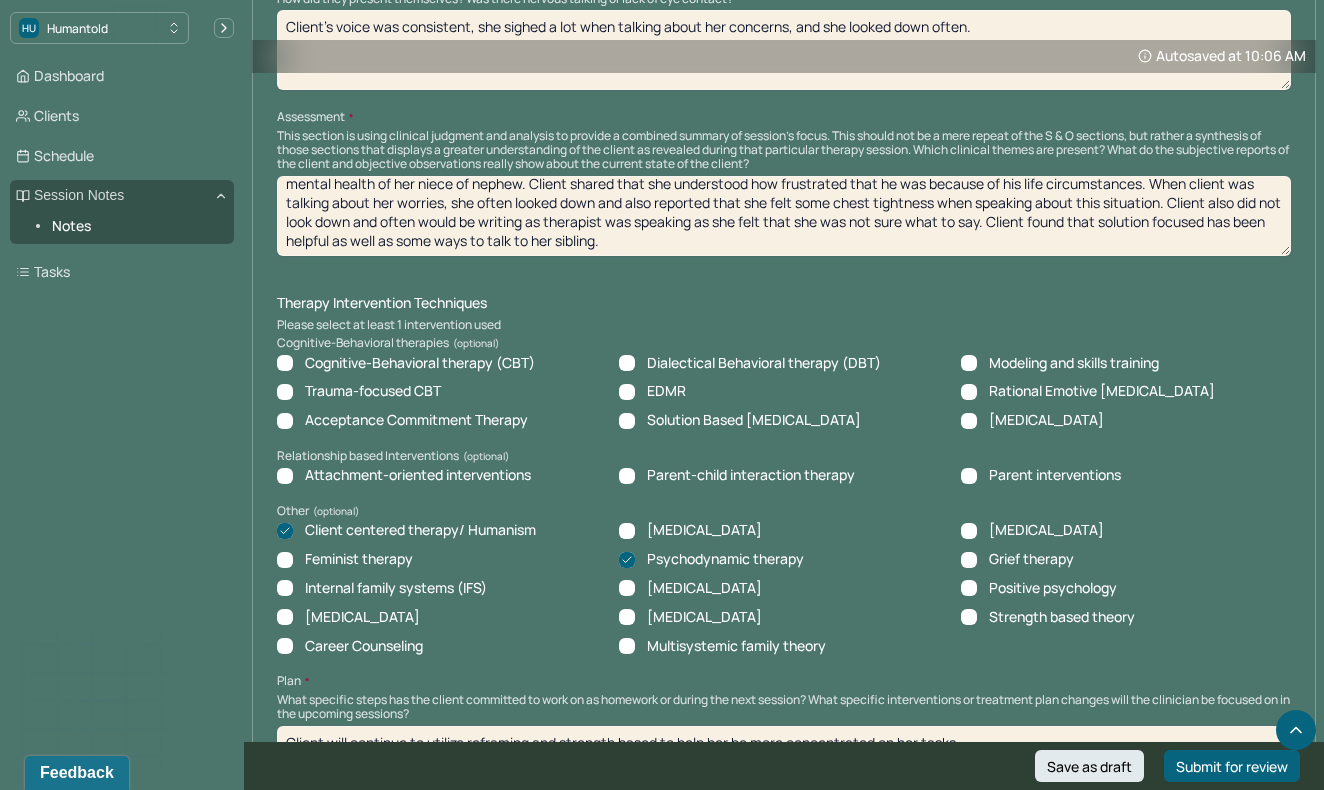 click 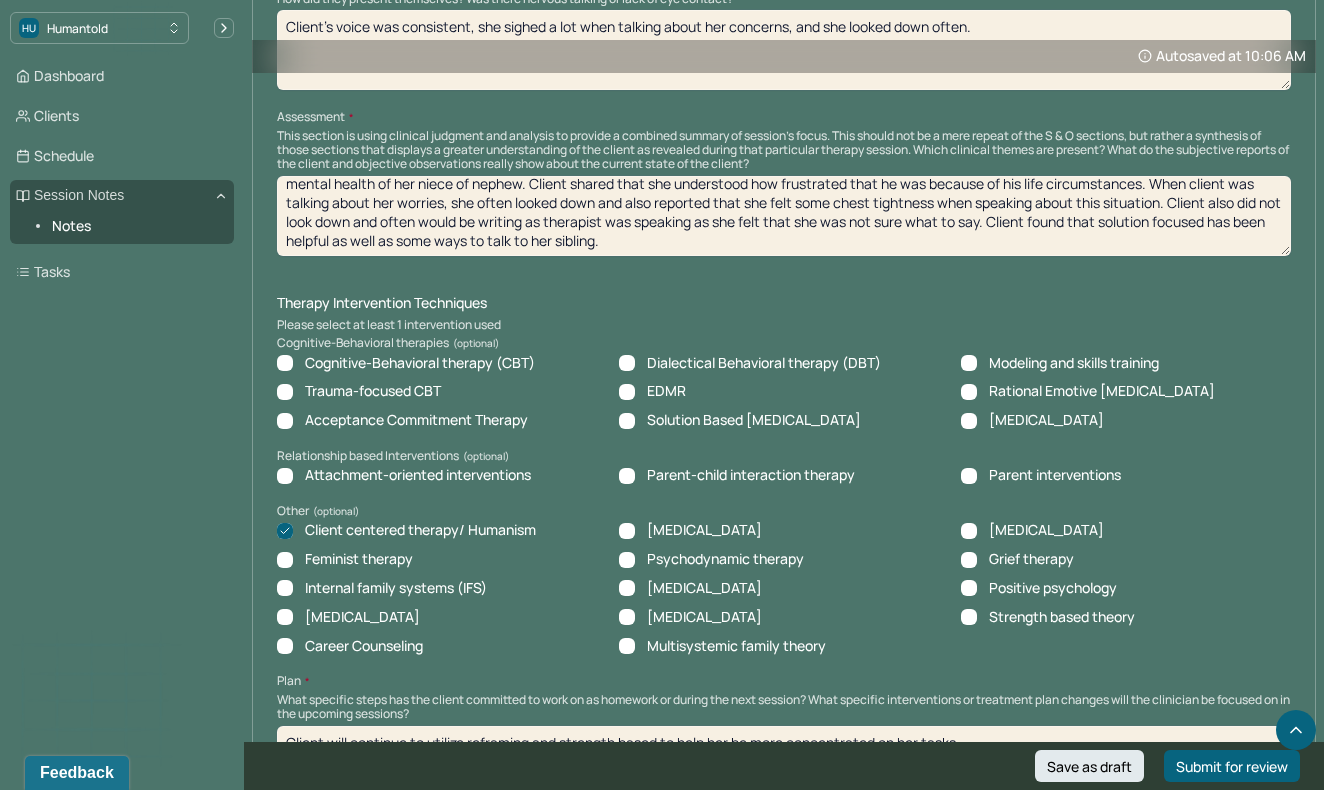click on "Solution Based [MEDICAL_DATA]" at bounding box center [754, 420] 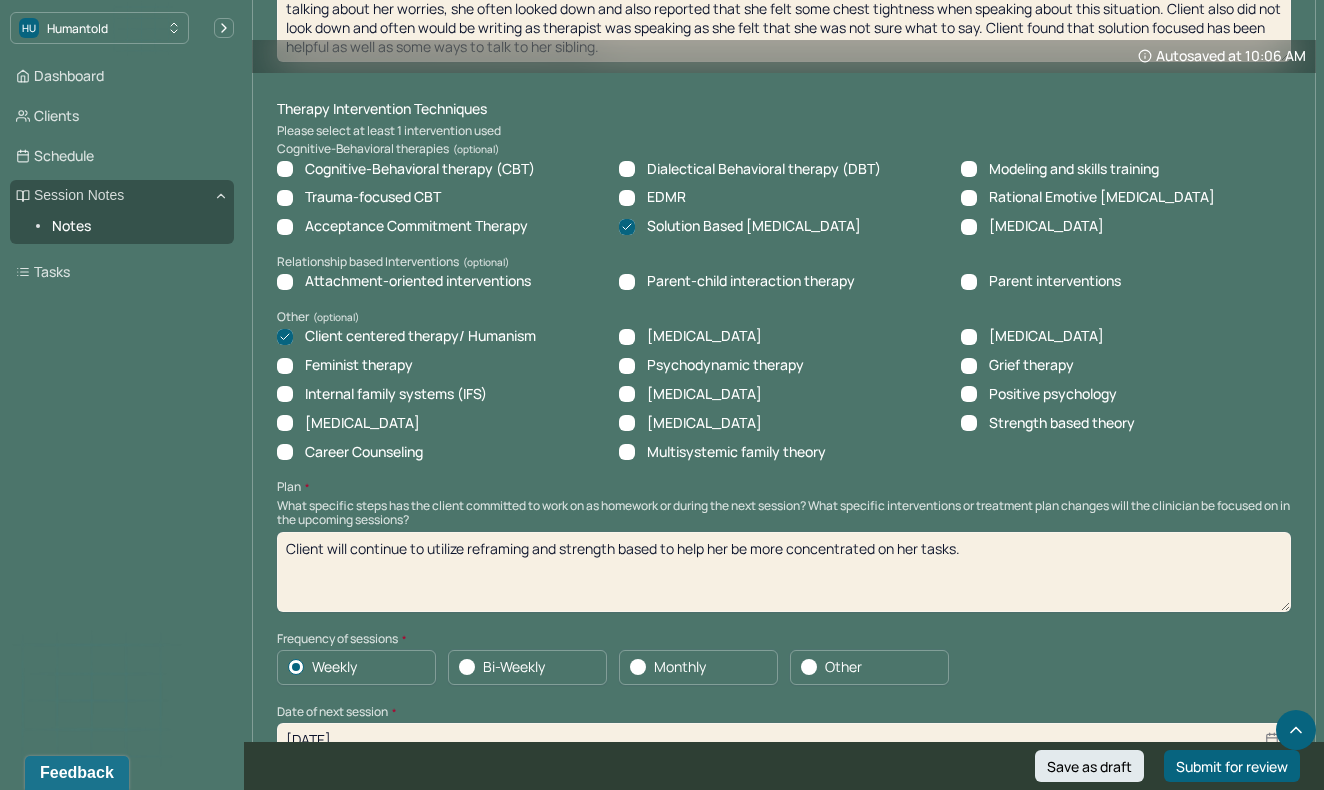 scroll, scrollTop: 1711, scrollLeft: 0, axis: vertical 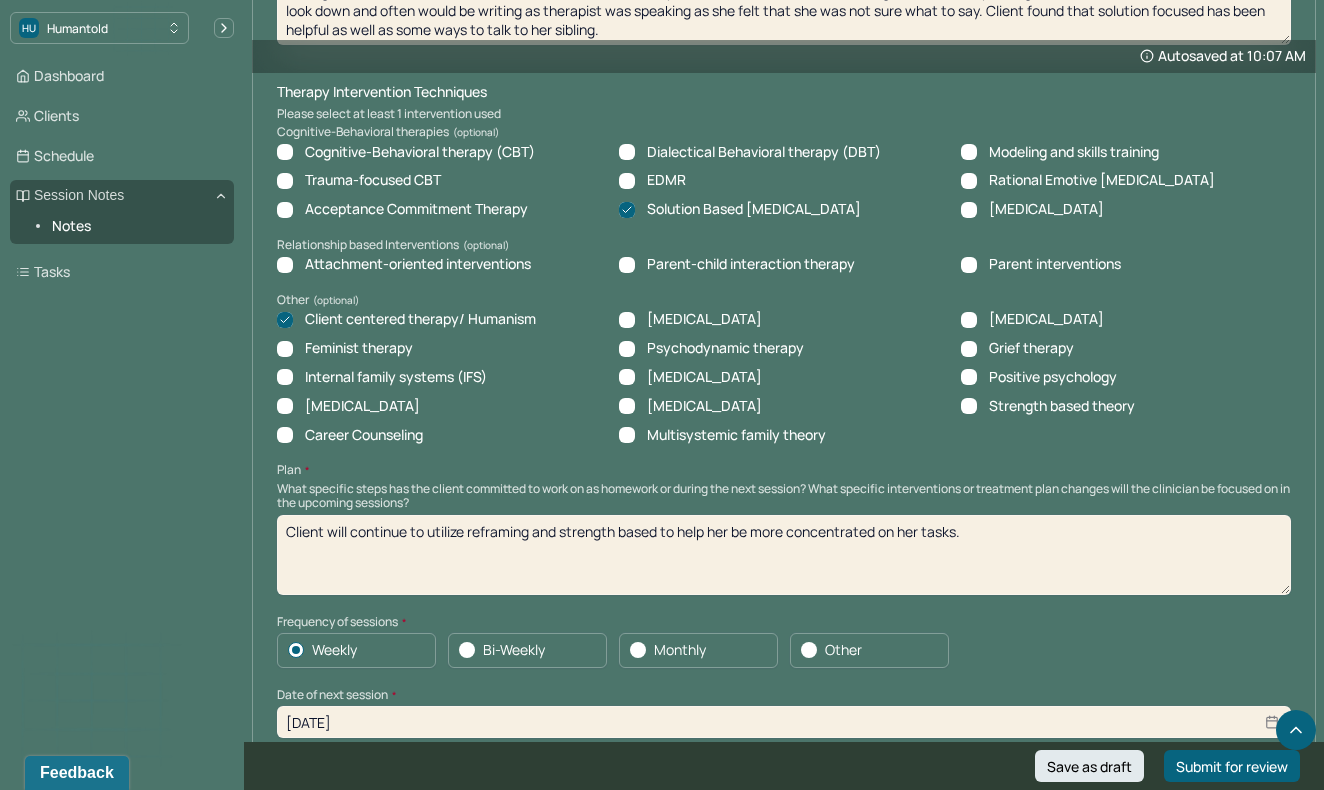 drag, startPoint x: 1054, startPoint y: 486, endPoint x: 232, endPoint y: 475, distance: 822.0736 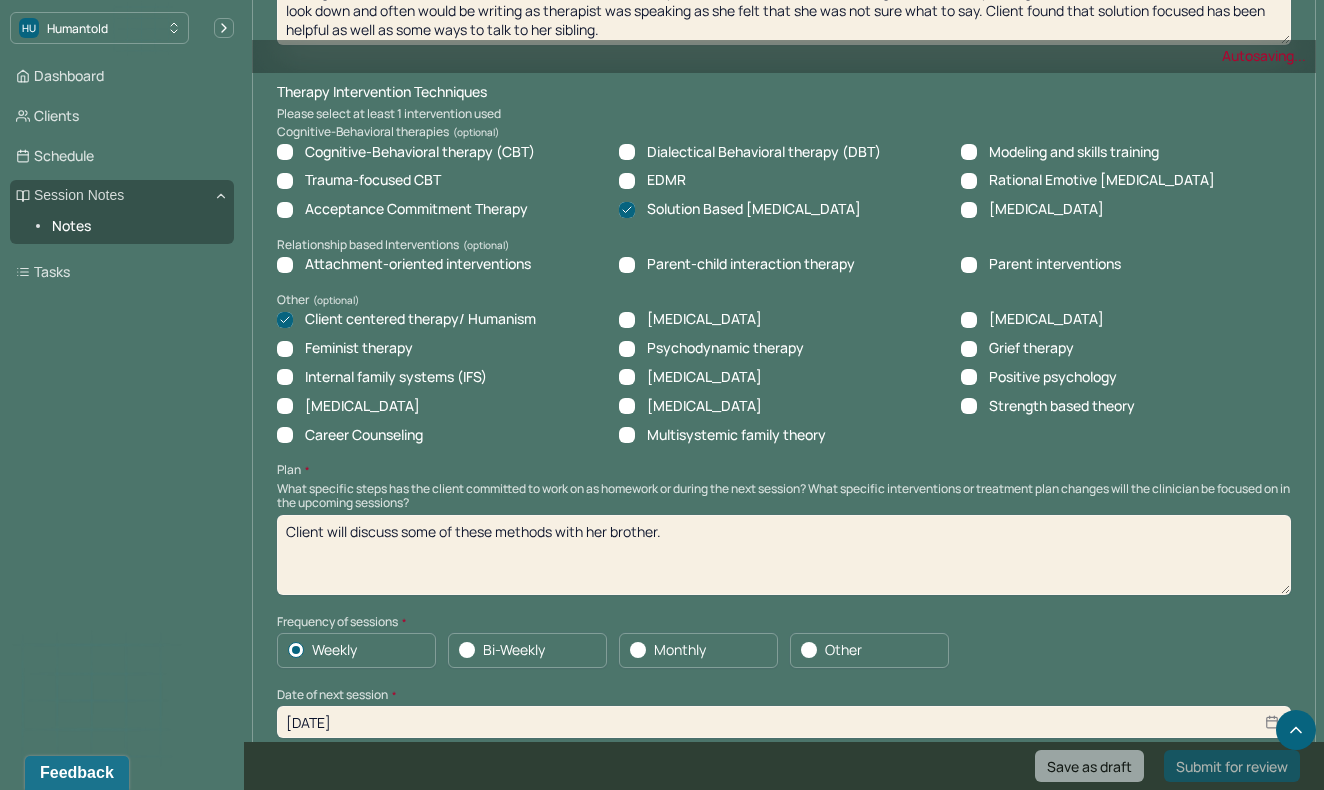 type on "Client will discuss some of these methods with her brother." 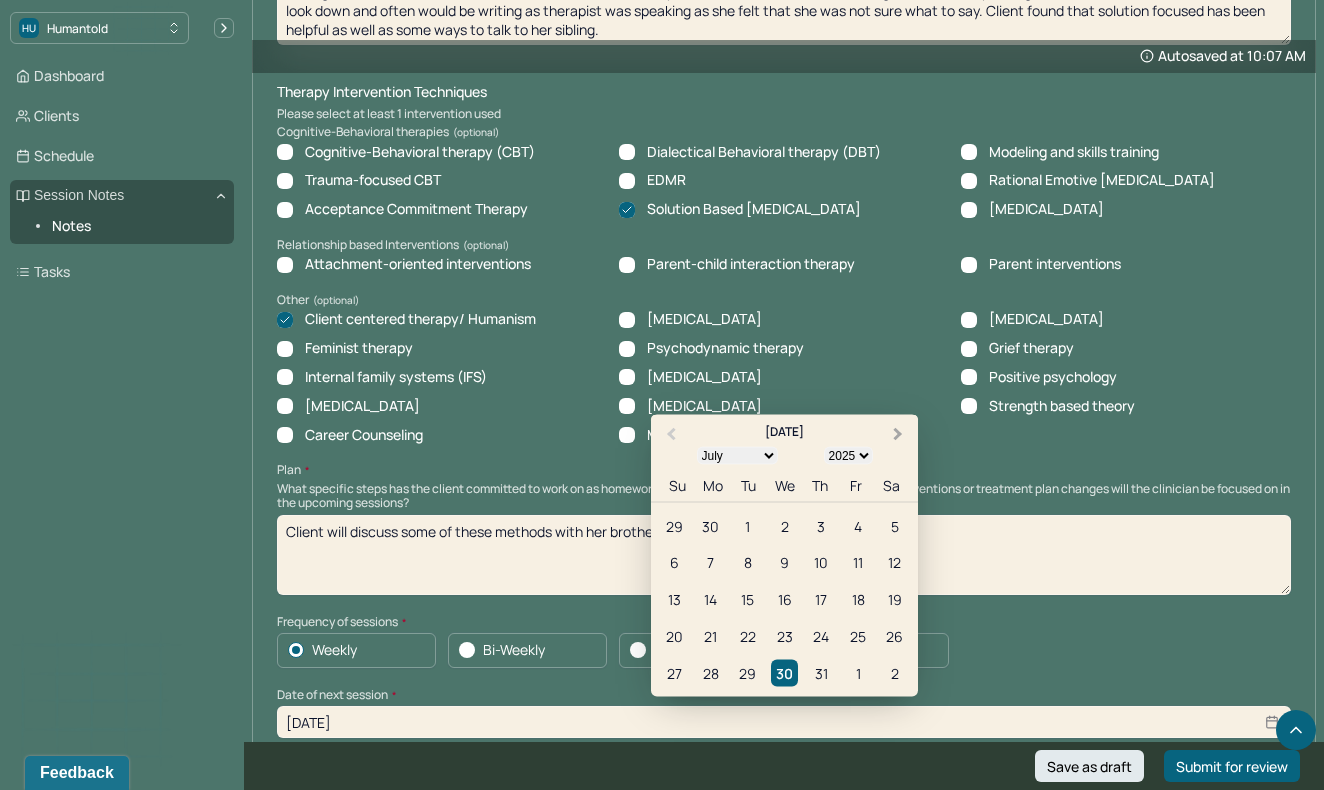 click on "Next Month" at bounding box center [900, 436] 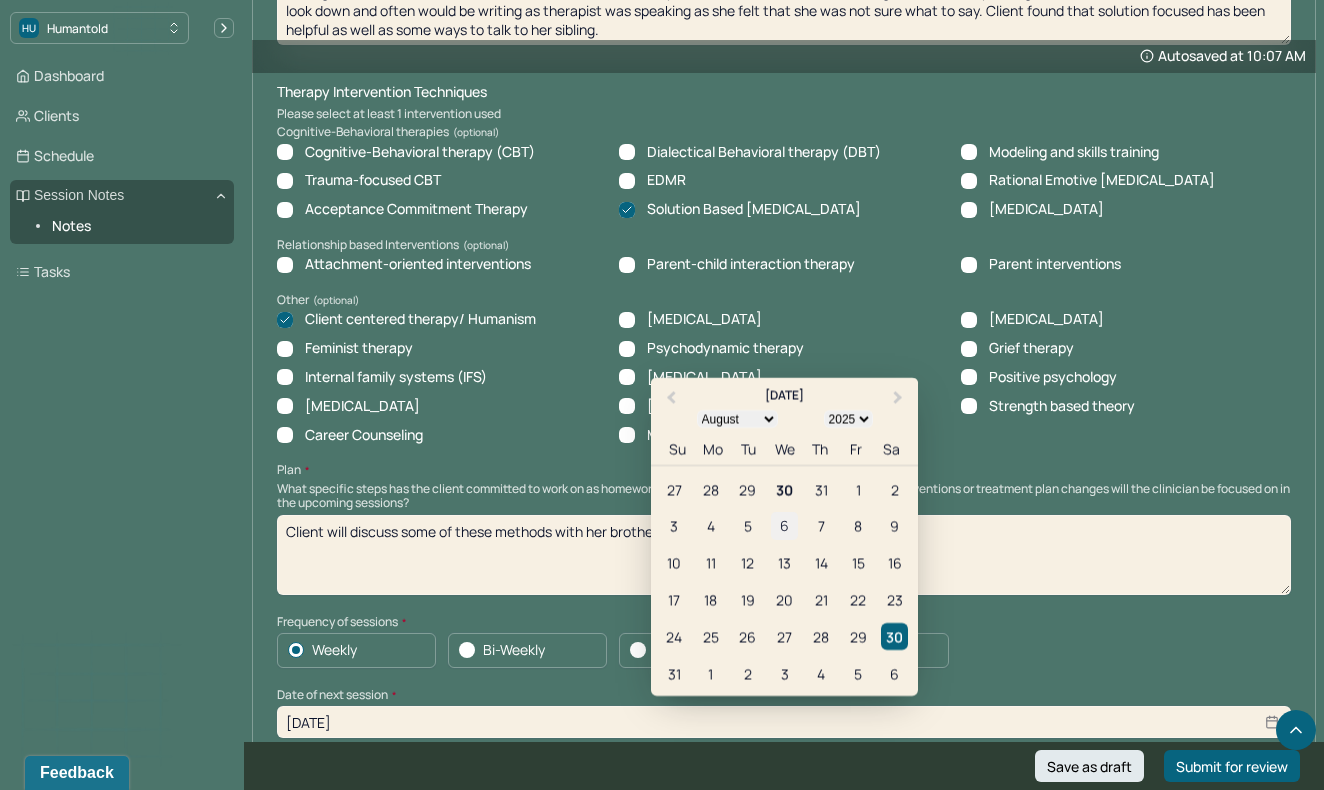 click on "6" at bounding box center (784, 526) 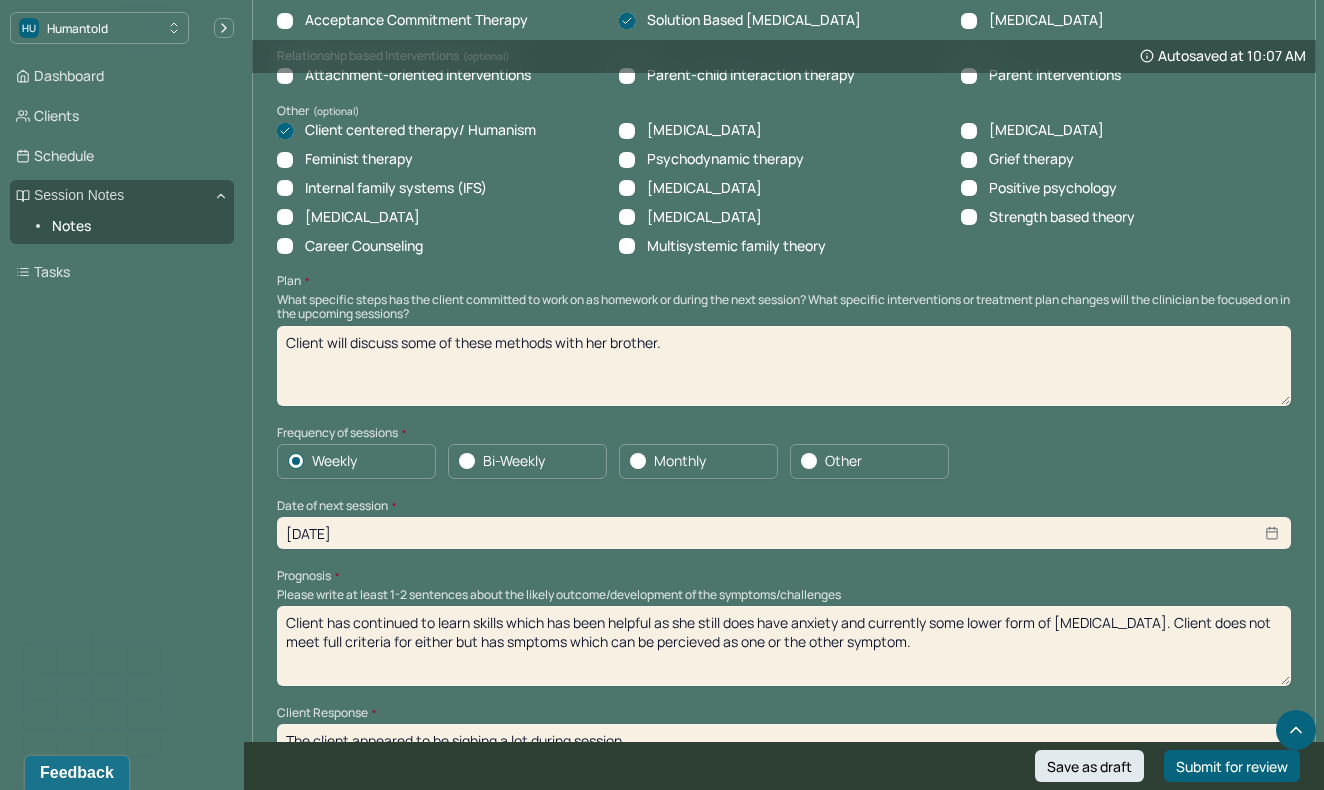 scroll, scrollTop: 1983, scrollLeft: 0, axis: vertical 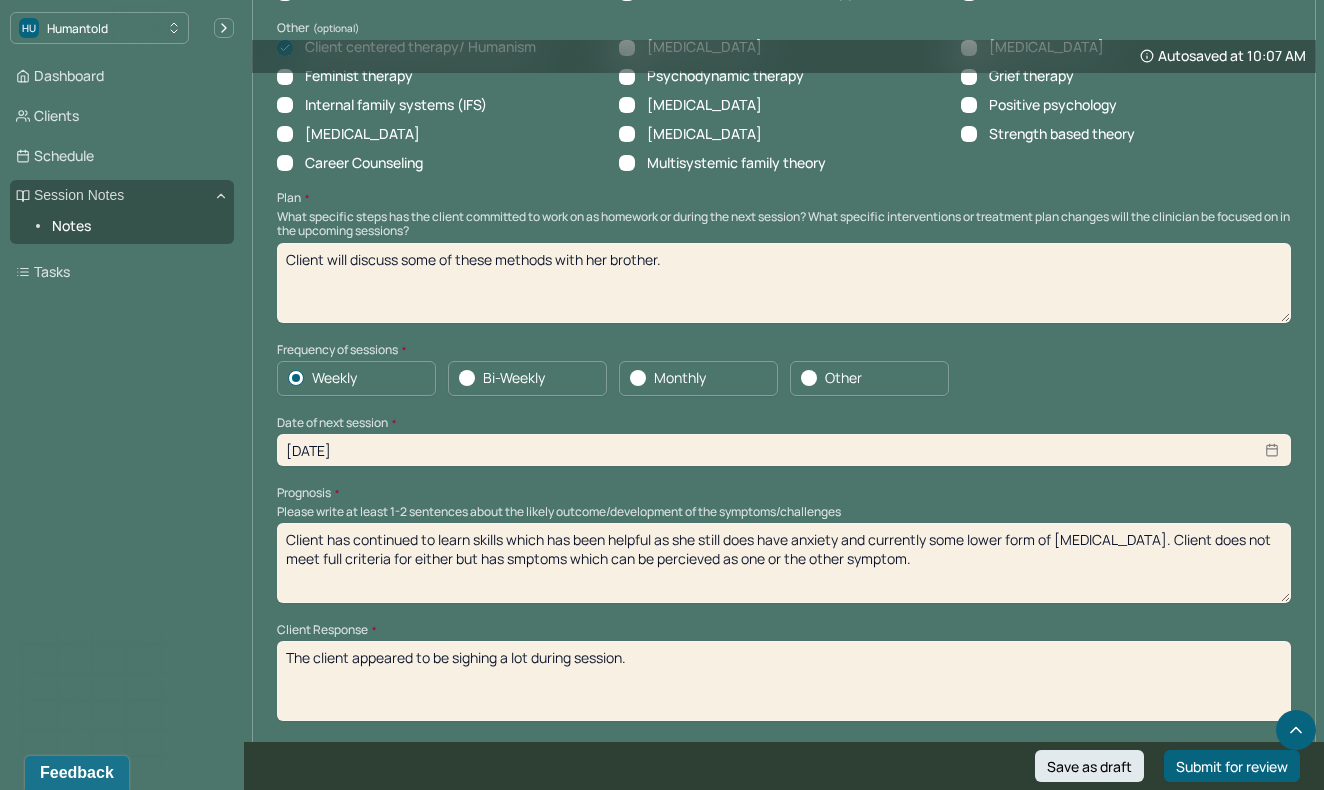 drag, startPoint x: 899, startPoint y: 511, endPoint x: 302, endPoint y: 467, distance: 598.61926 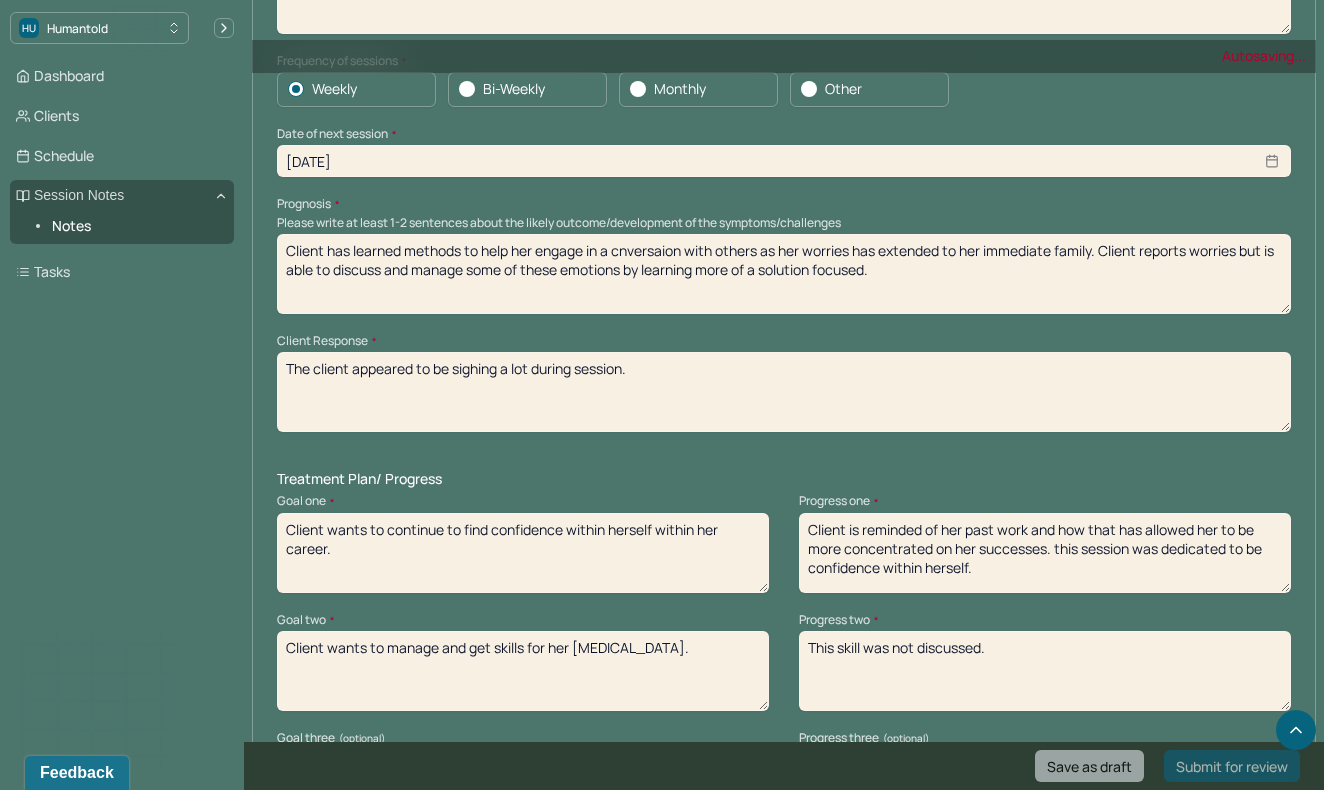 scroll, scrollTop: 2282, scrollLeft: 0, axis: vertical 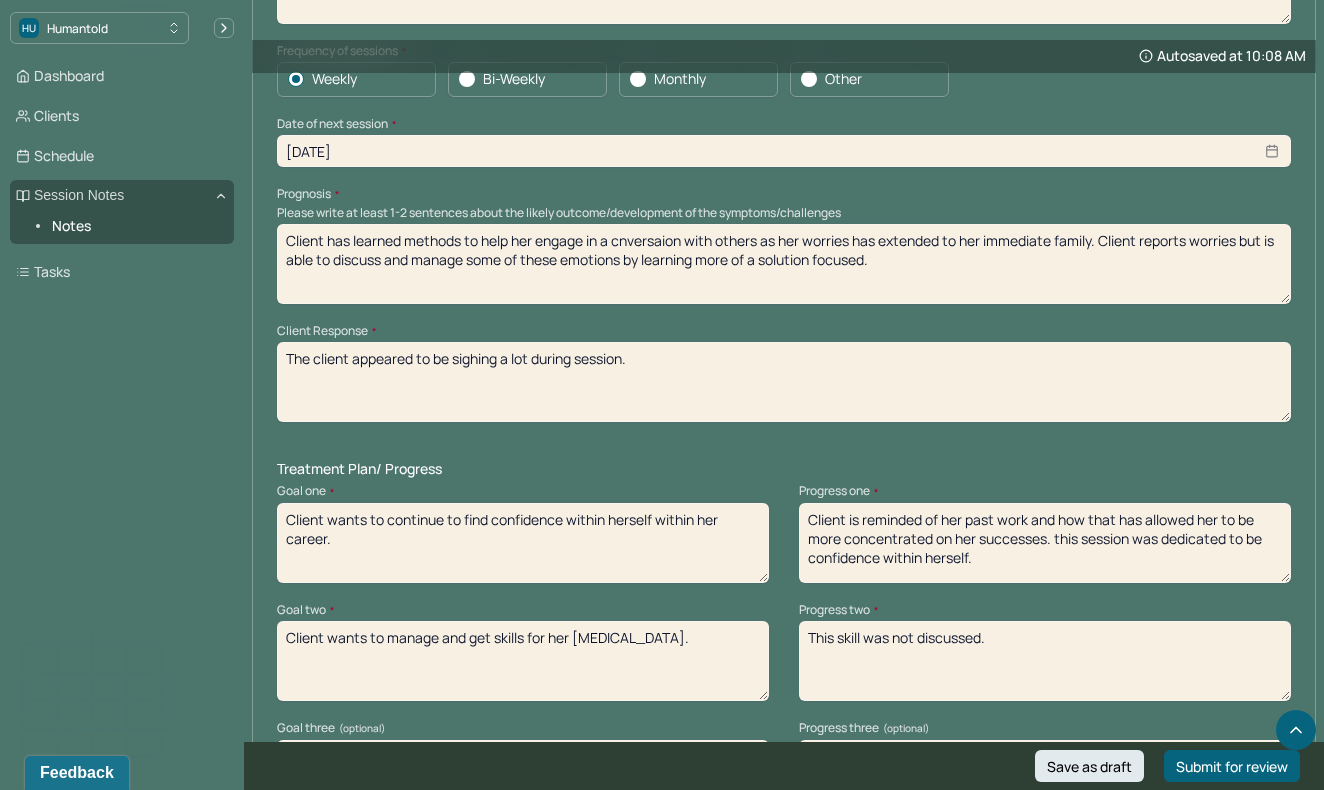 type on "Client has learned methods to help her engage in a cnversaion with others as her worries has extended to her immediate family. Client reports worries but is able to discuss and manage some of these emotions by learning more of a solution focused." 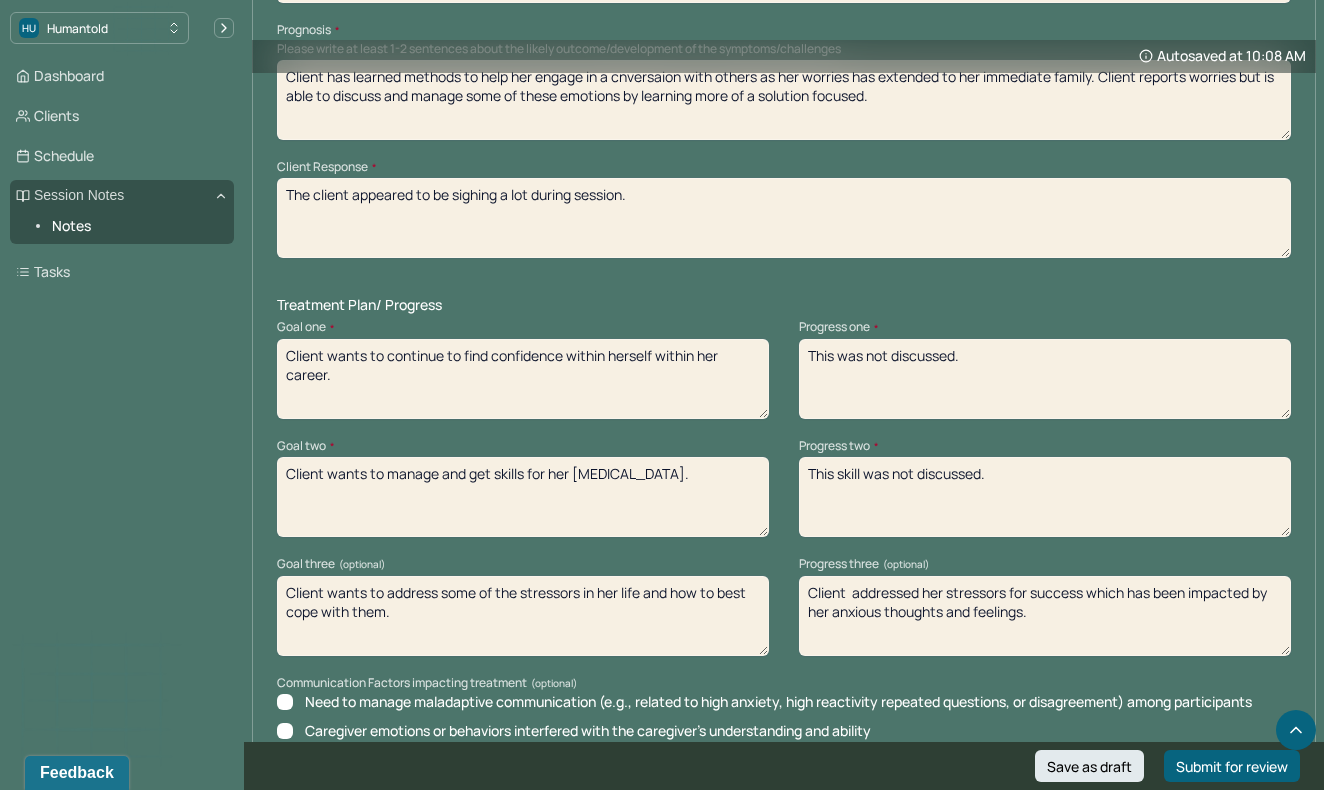 scroll, scrollTop: 2455, scrollLeft: 0, axis: vertical 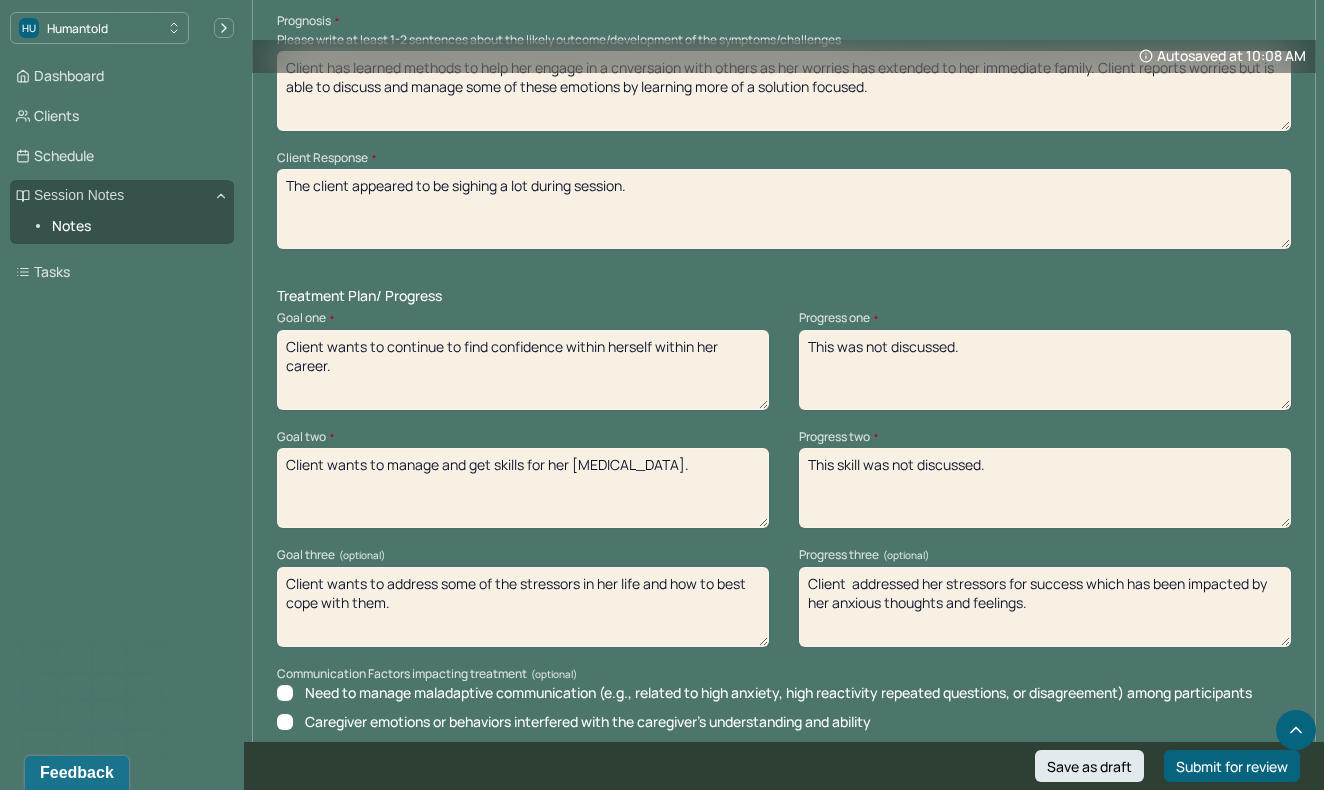 type on "This was not discussed." 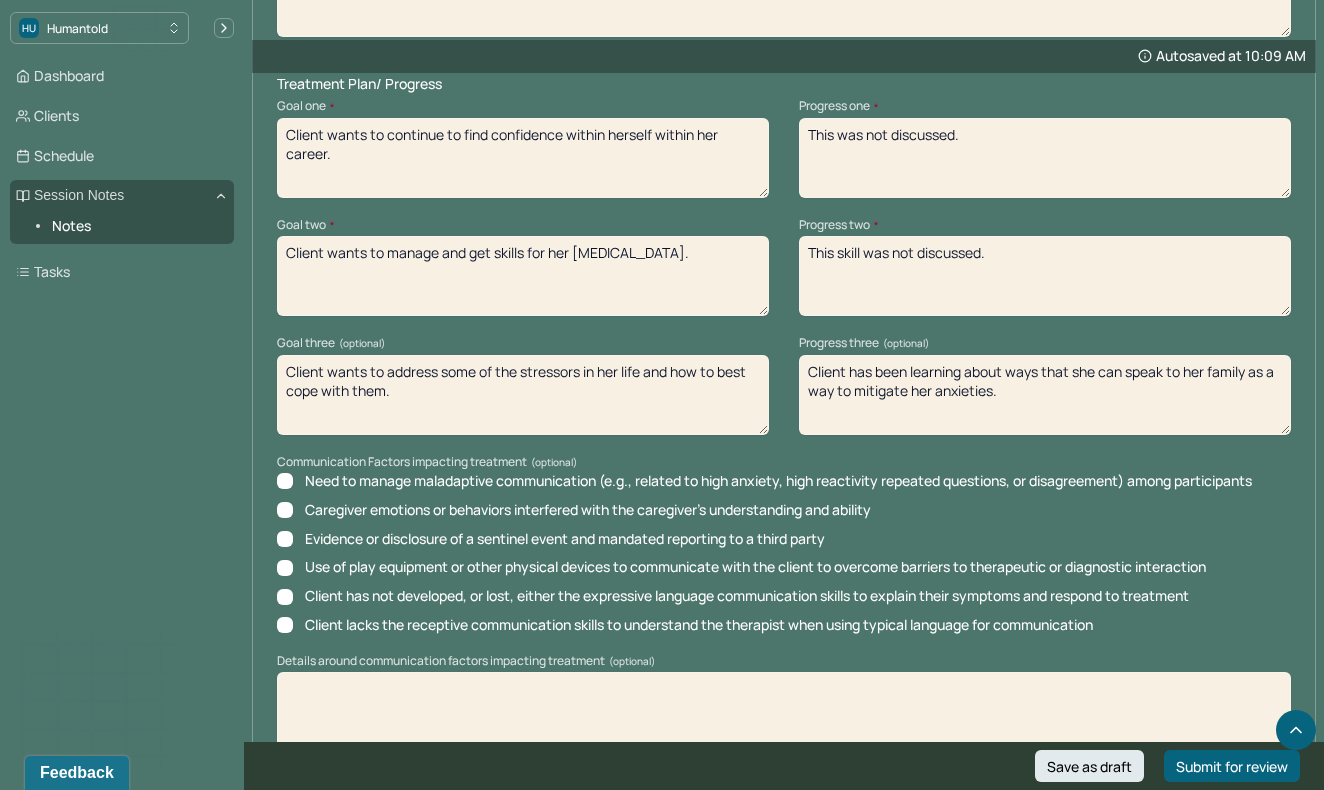 scroll, scrollTop: 2786, scrollLeft: 0, axis: vertical 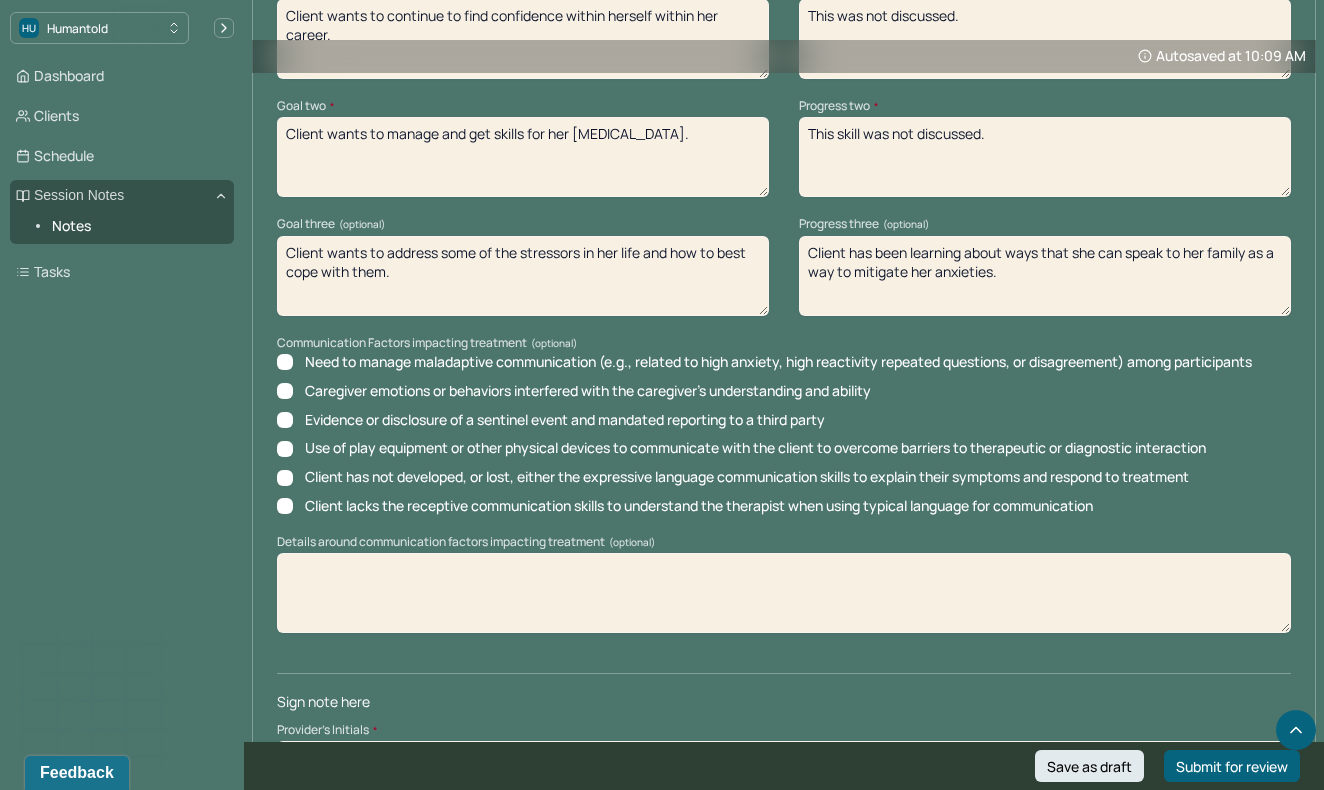 type on "Client has been learning about ways that she can speak to her family as a way to mitigate her anxieties." 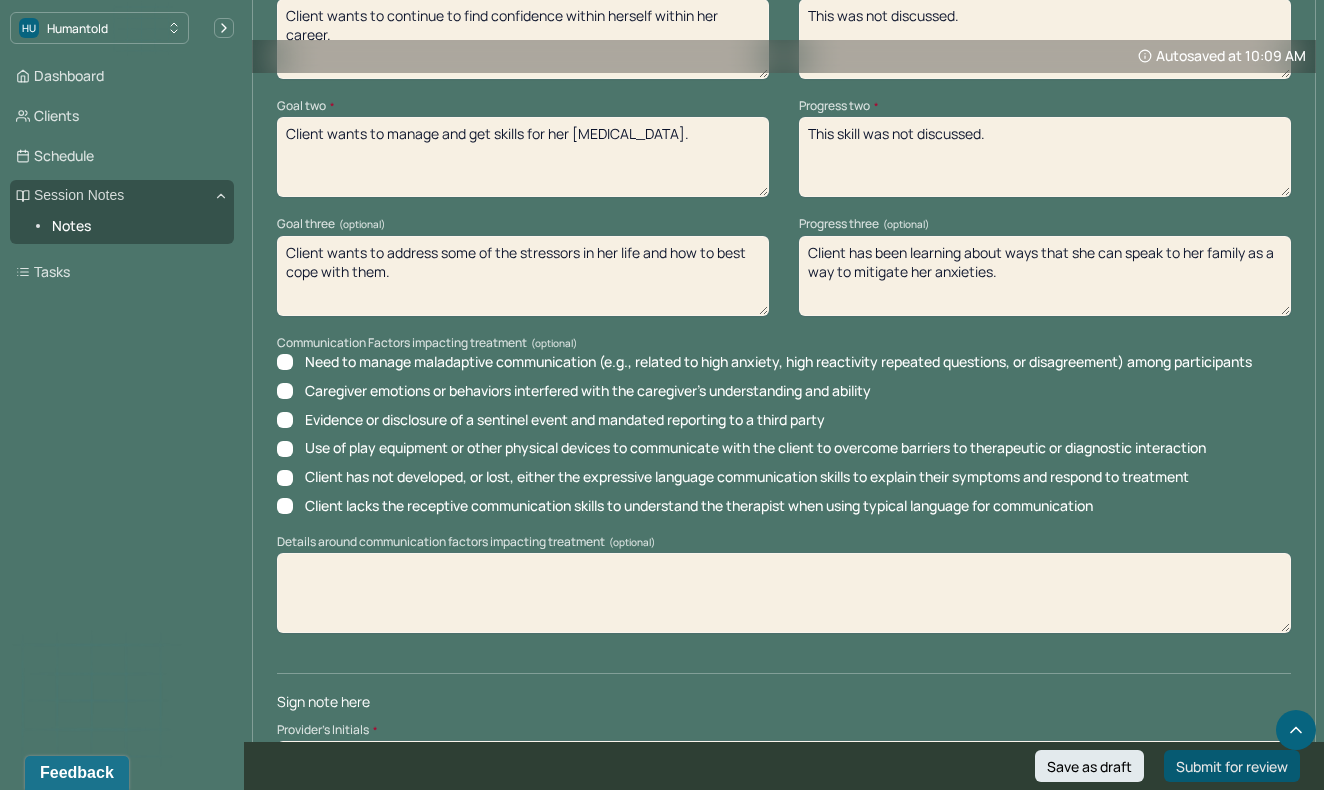 type on "KV" 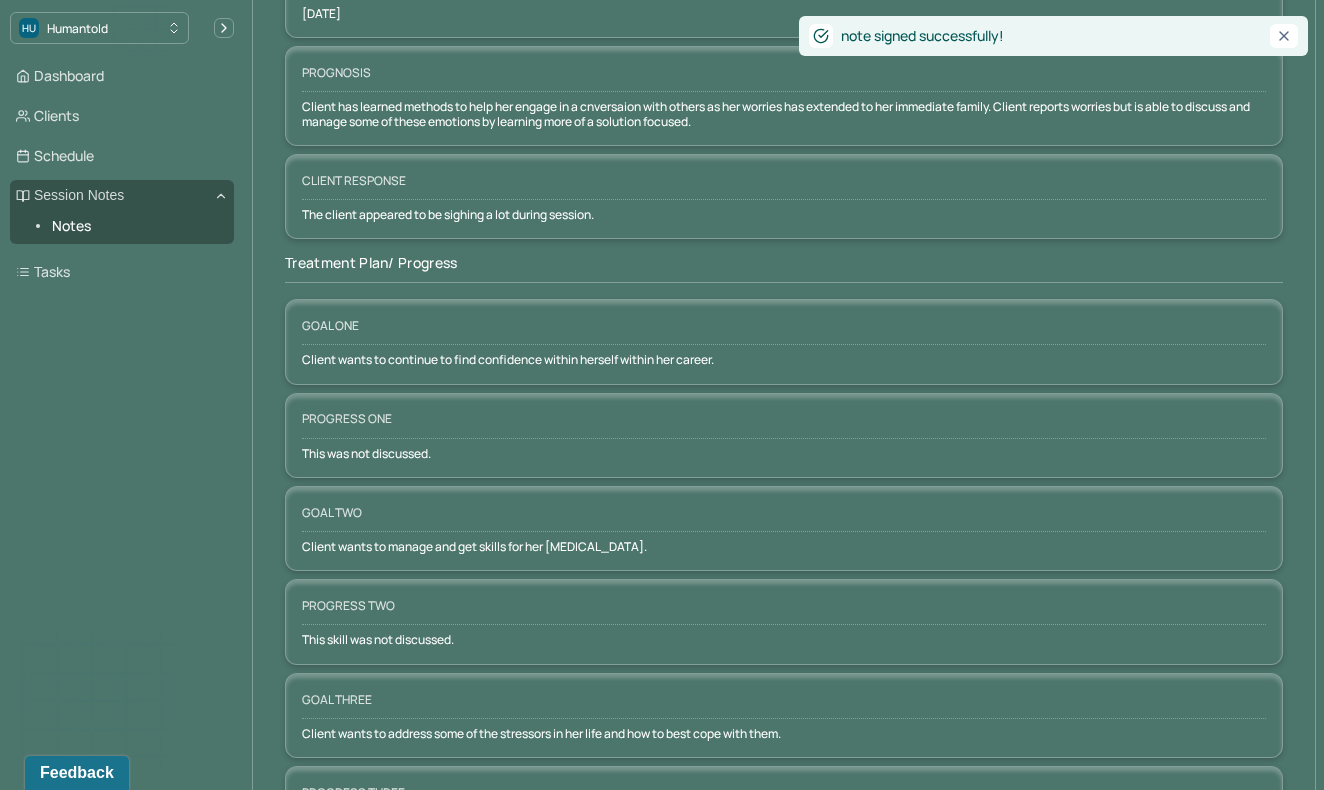 scroll, scrollTop: 0, scrollLeft: 0, axis: both 